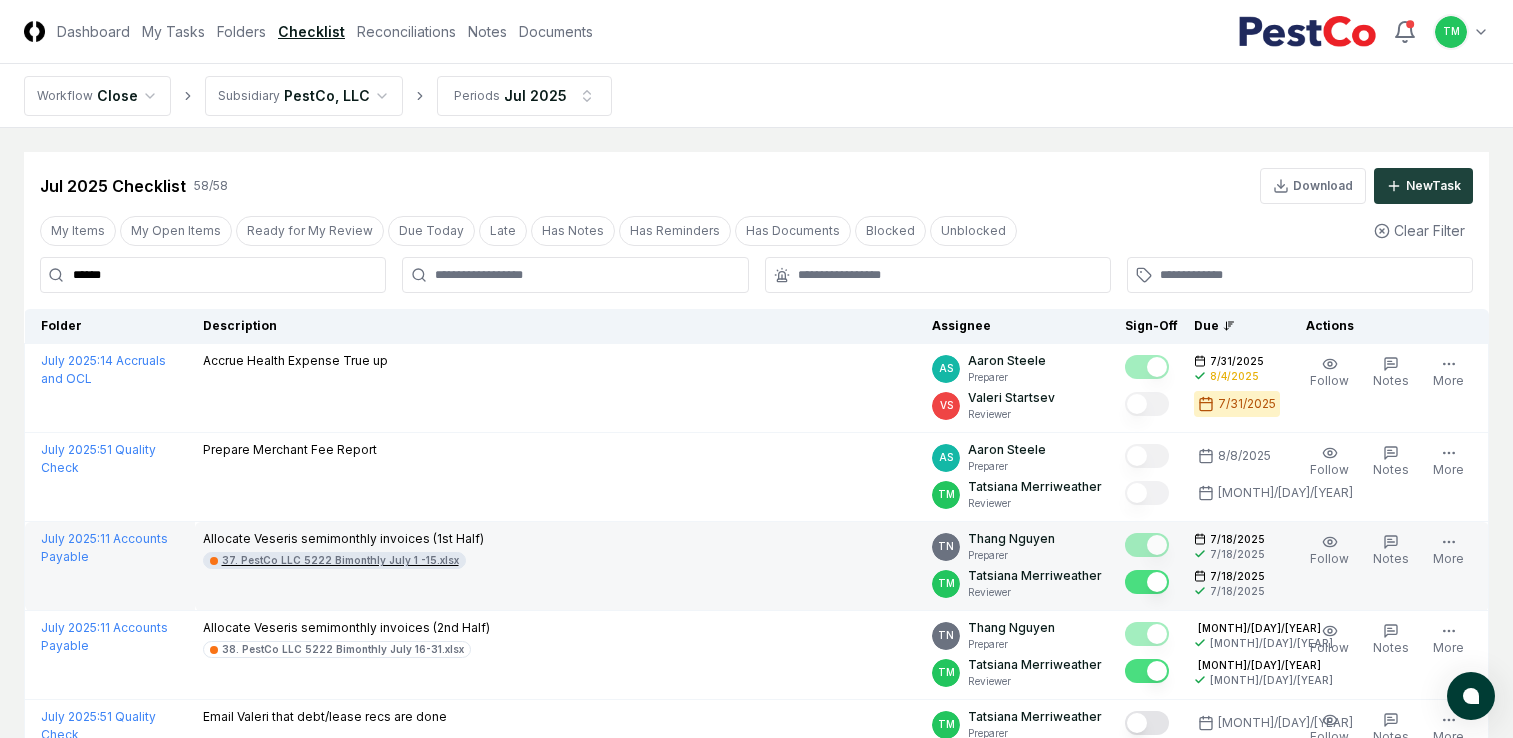 scroll, scrollTop: 0, scrollLeft: 0, axis: both 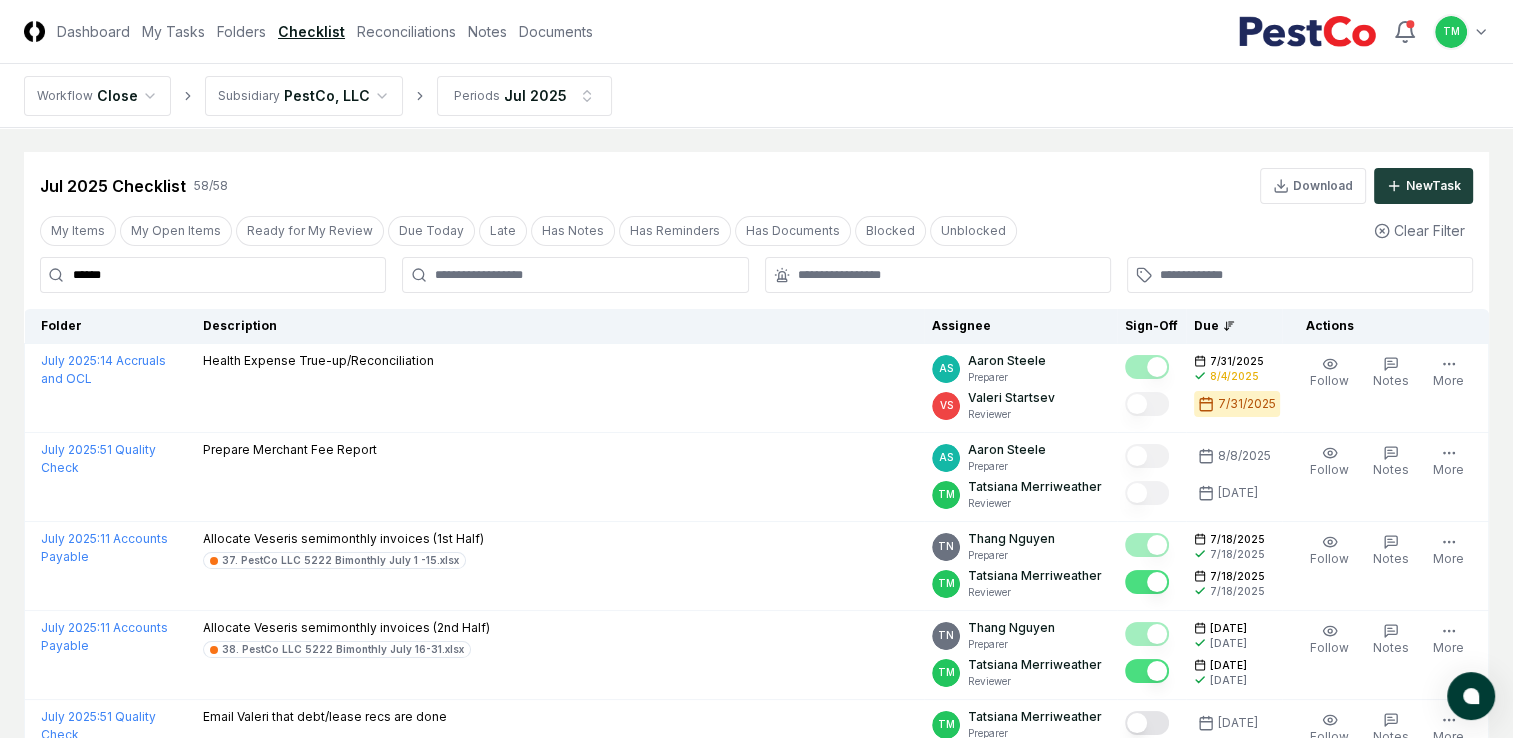 drag, startPoint x: 125, startPoint y: 277, endPoint x: -4, endPoint y: 262, distance: 129.86917 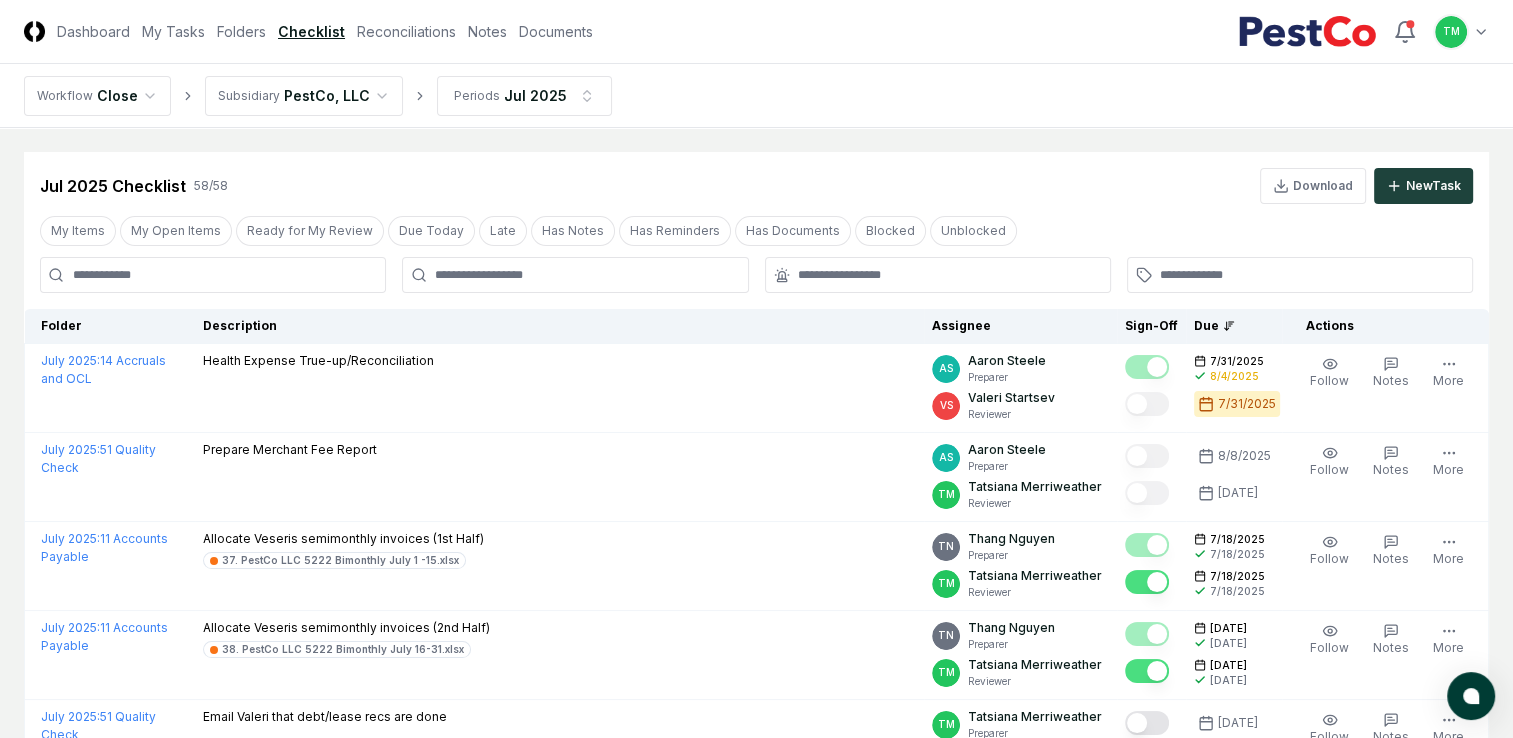 type 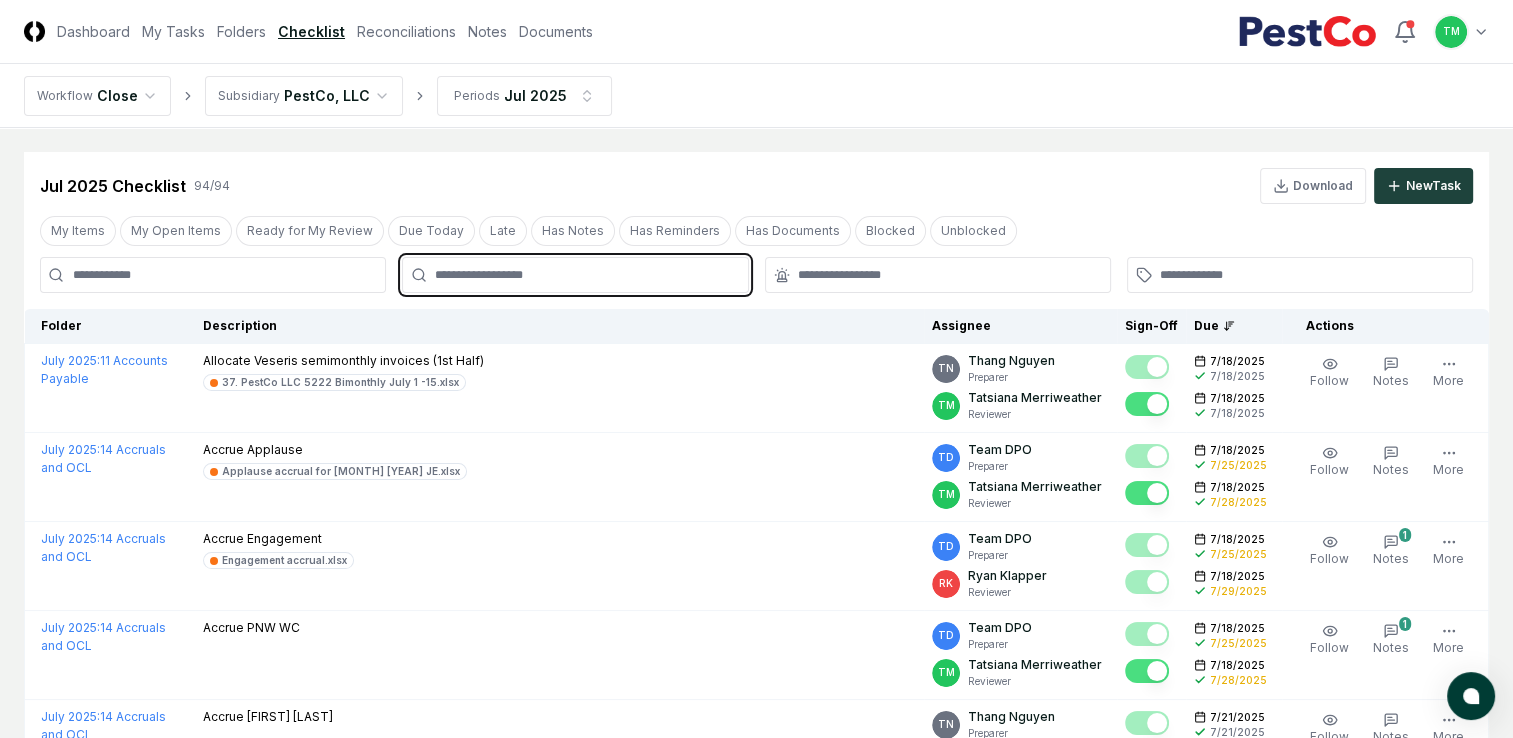 click at bounding box center [585, 275] 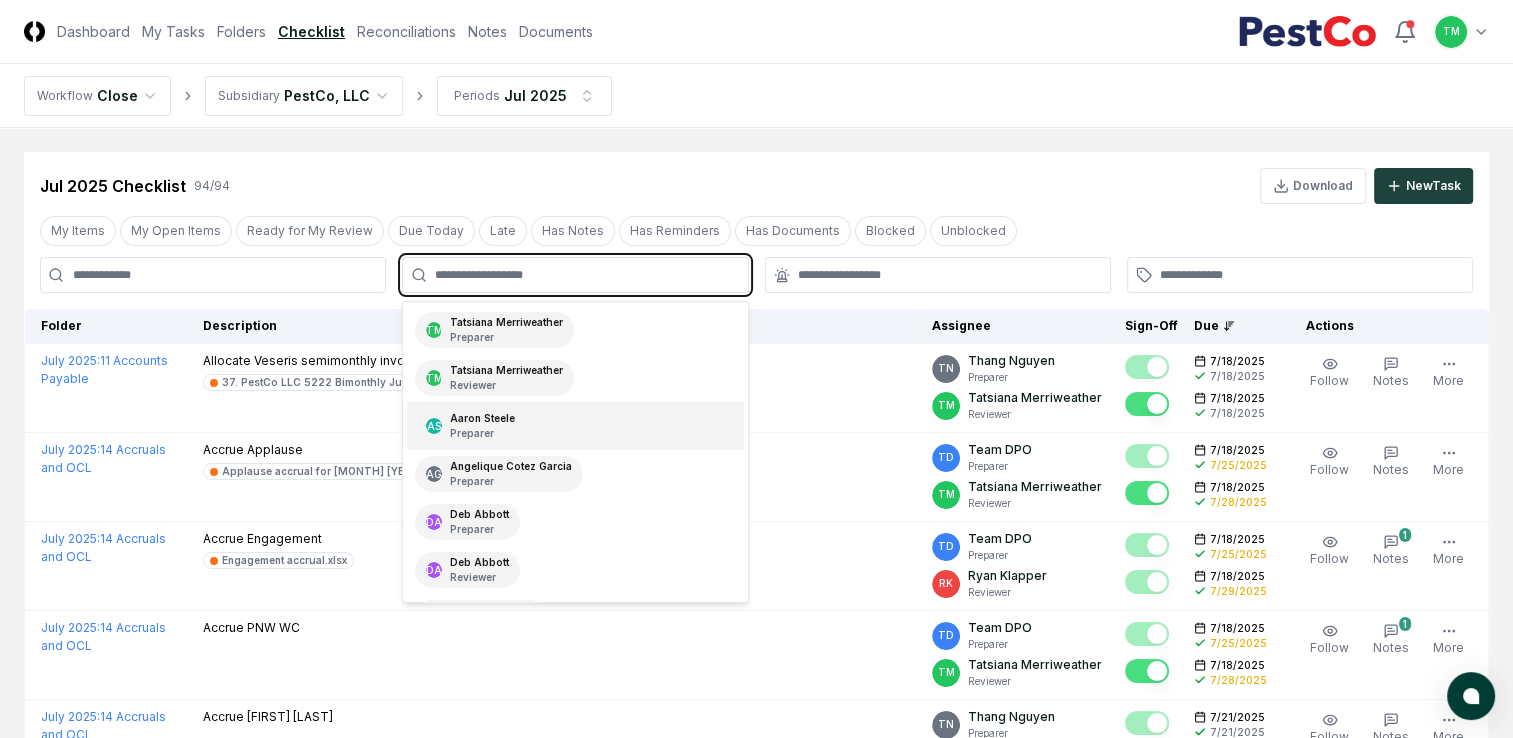 click on "Preparer" at bounding box center [482, 433] 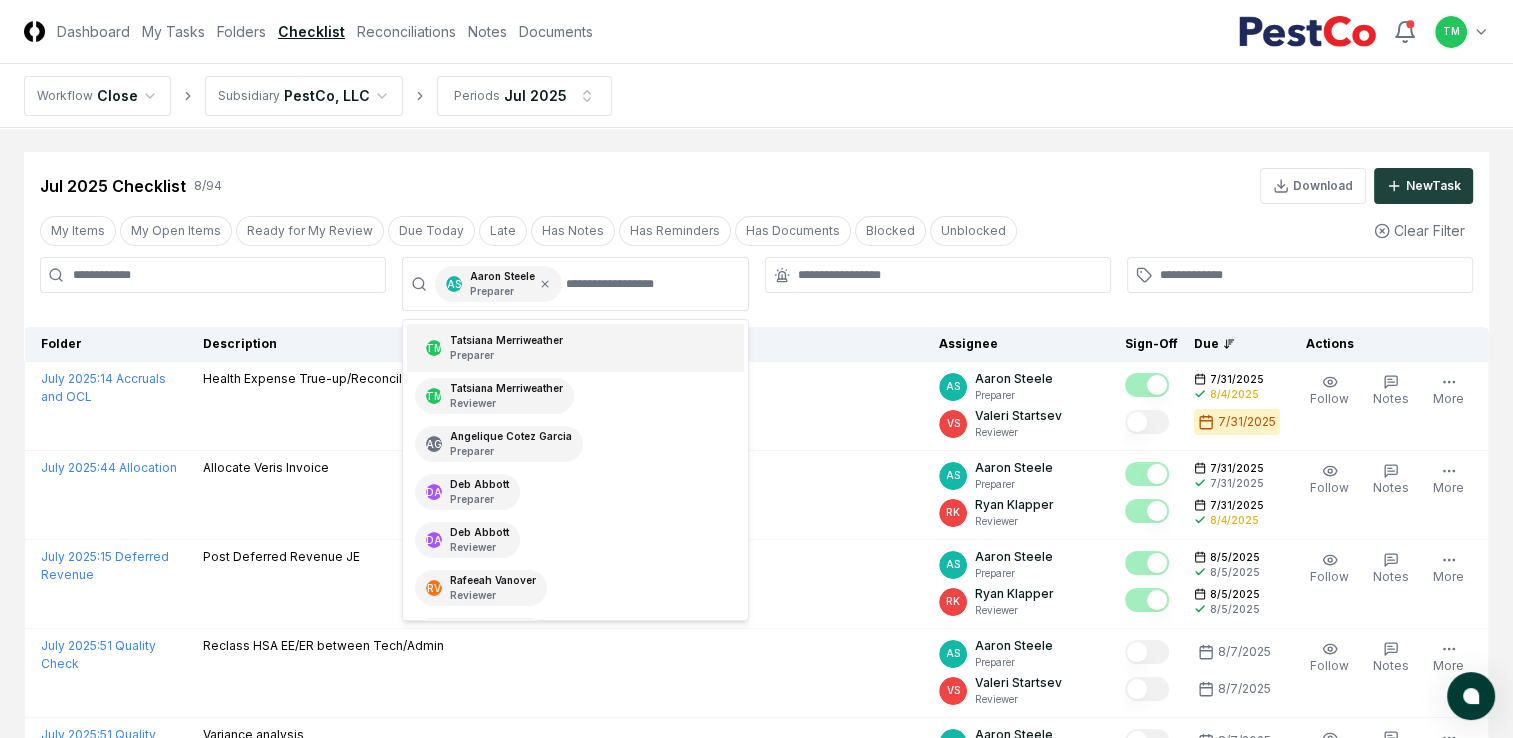 click on "CloseCore Dashboard My Tasks Folders Checklist Reconciliations Notes Documents Toggle navigation menu   TM Toggle user menu Workflow Close Subsidiary PestCo, LLC Periods [MONTH] [YEAR] Cancel Reassign [MONTH] [YEAR] Checklist 8 / 94 Download New  Task My Items My Open Items Ready for My Review Due Today Late Has Notes Has Reminders Has Documents Blocked Unblocked Clear Filter AS [FIRST] [LAST] Preparer TM [FIRST] [LAST] Preparer TM [FIRST] [LAST] Reviewer AG [FIRST] [LAST] Preparer DA [FIRST] [LAST] Preparer DA [FIRST] [LAST] Reviewer RV [FIRST] [LAST] Reviewer RV [FIRST] [LAST] Preparer RK [FIRST] [LAST] Reviewer RK [FIRST] [LAST] Preparer TD Team DPO Preparer TN [FIRST] [LAST] Preparer TN [FIRST] [LAST] Reviewer VS [FIRST] [LAST] Reviewer VS [FIRST] [LAST] Preparer Folder Description Assignee Sign-Off   Due Actions [MONTH] [YEAR] :  14 Accruals and OCL Health Expense True-up/Reconciliation AS [FIRST] [LAST] Preparer VS [FIRST] [LAST] Reviewer [DATE] [DATE] Follow Notes Upload Reminder Duplicate More" at bounding box center [756, 609] 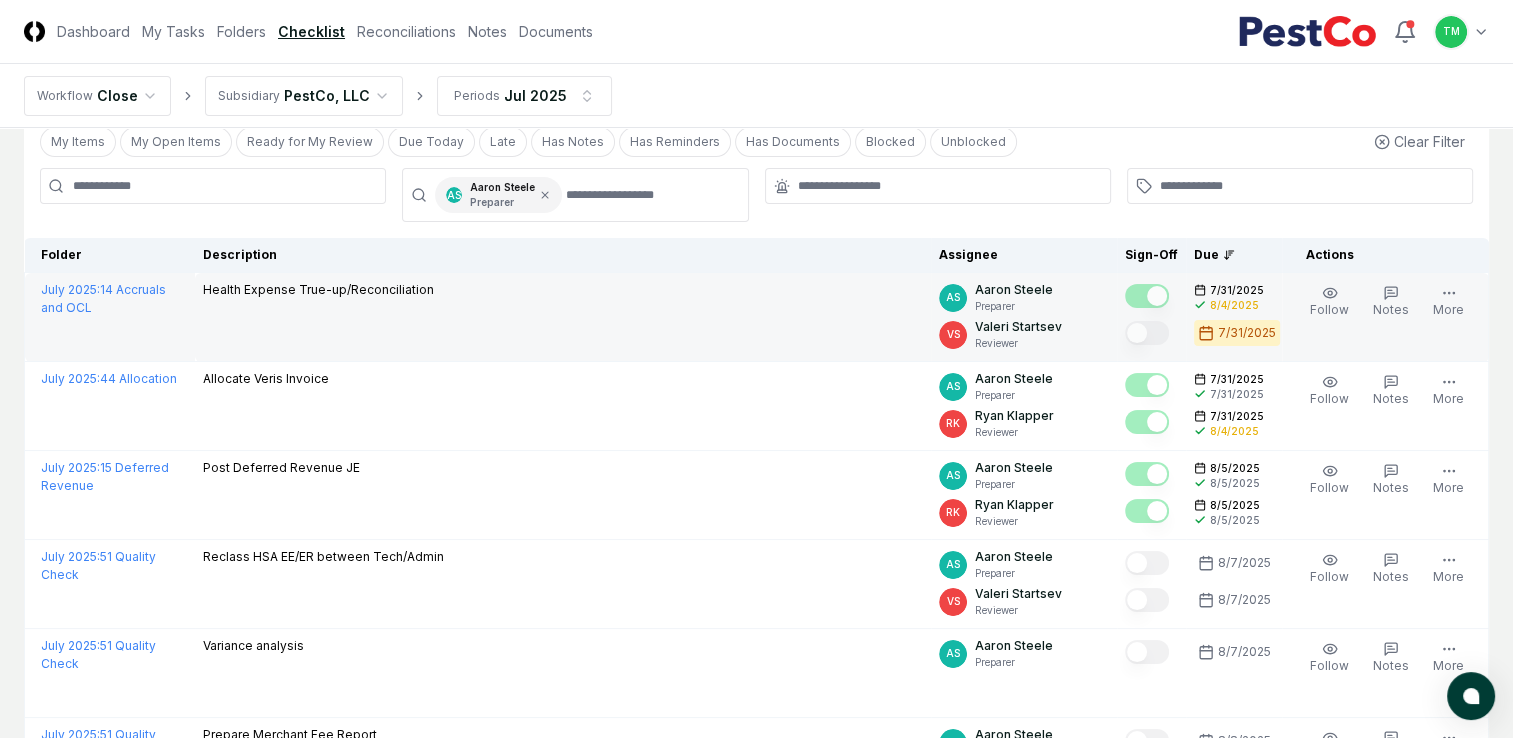 scroll, scrollTop: 0, scrollLeft: 0, axis: both 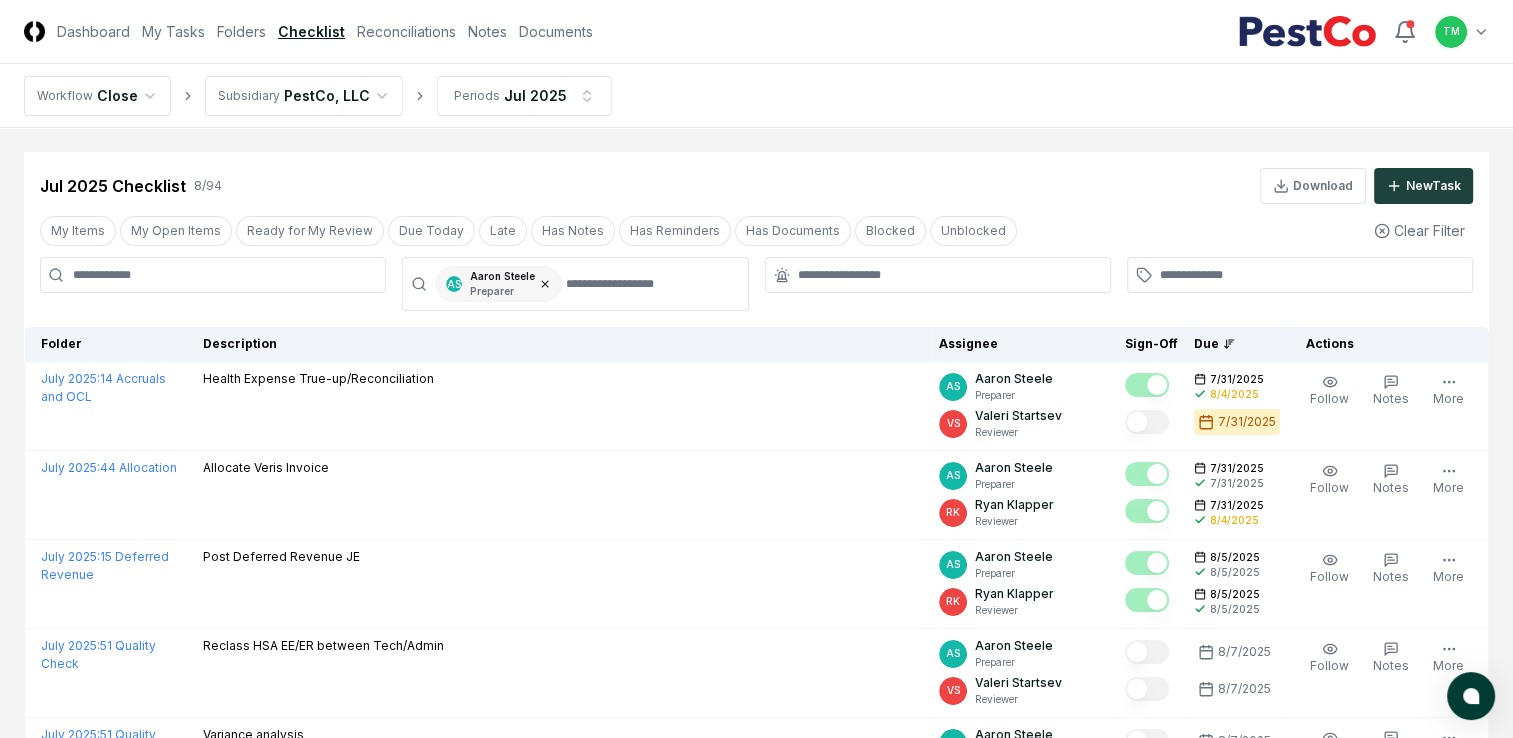 click 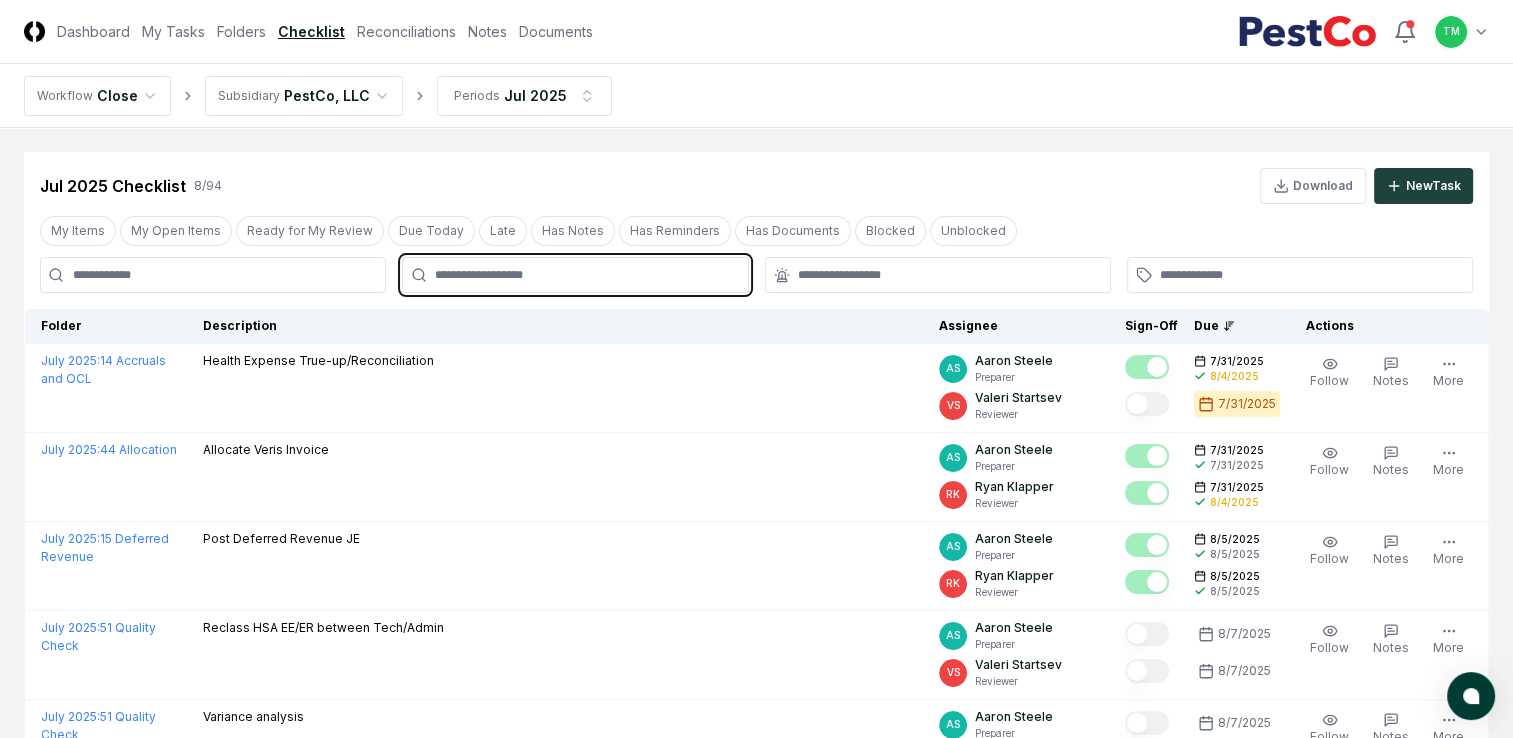 click at bounding box center (585, 275) 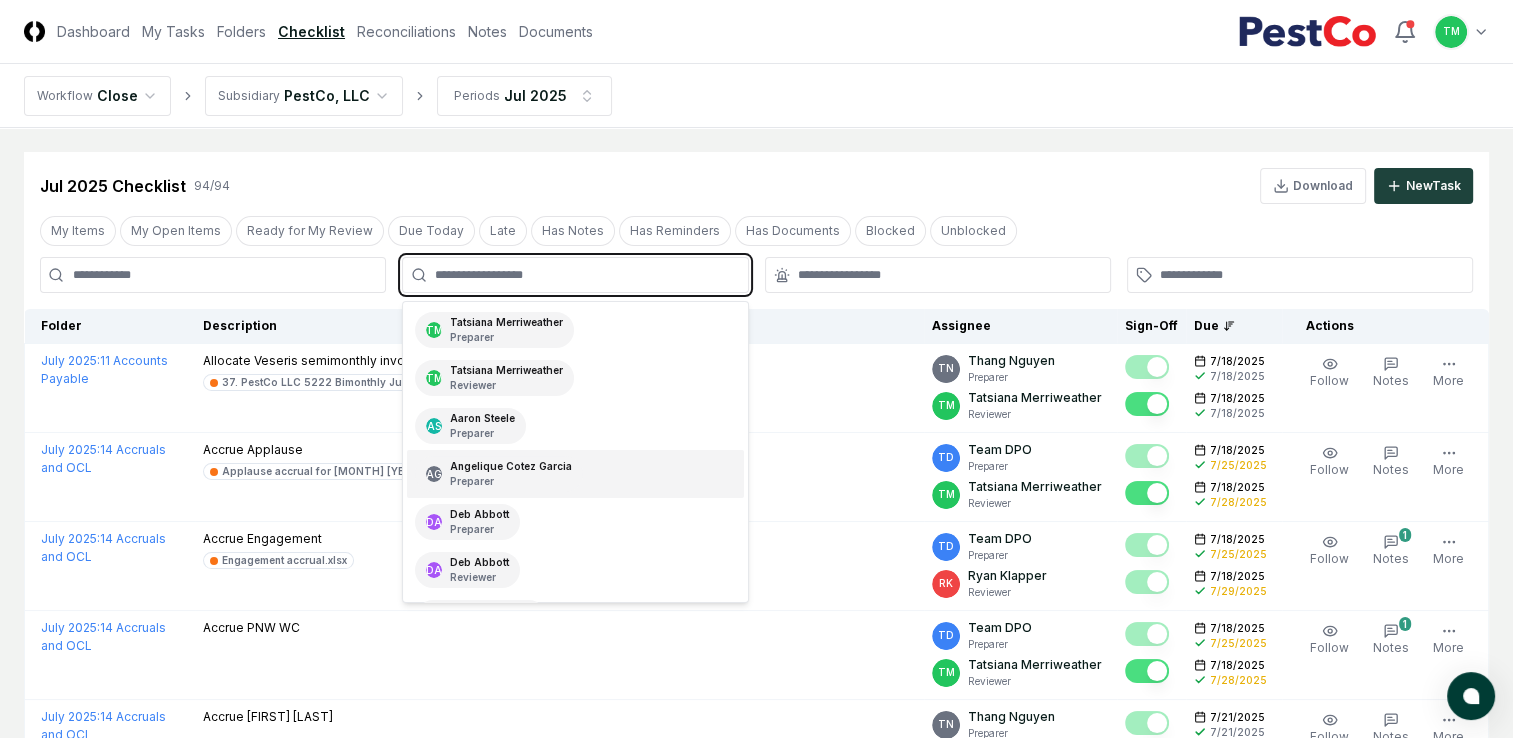click on "Preparer" at bounding box center (511, 481) 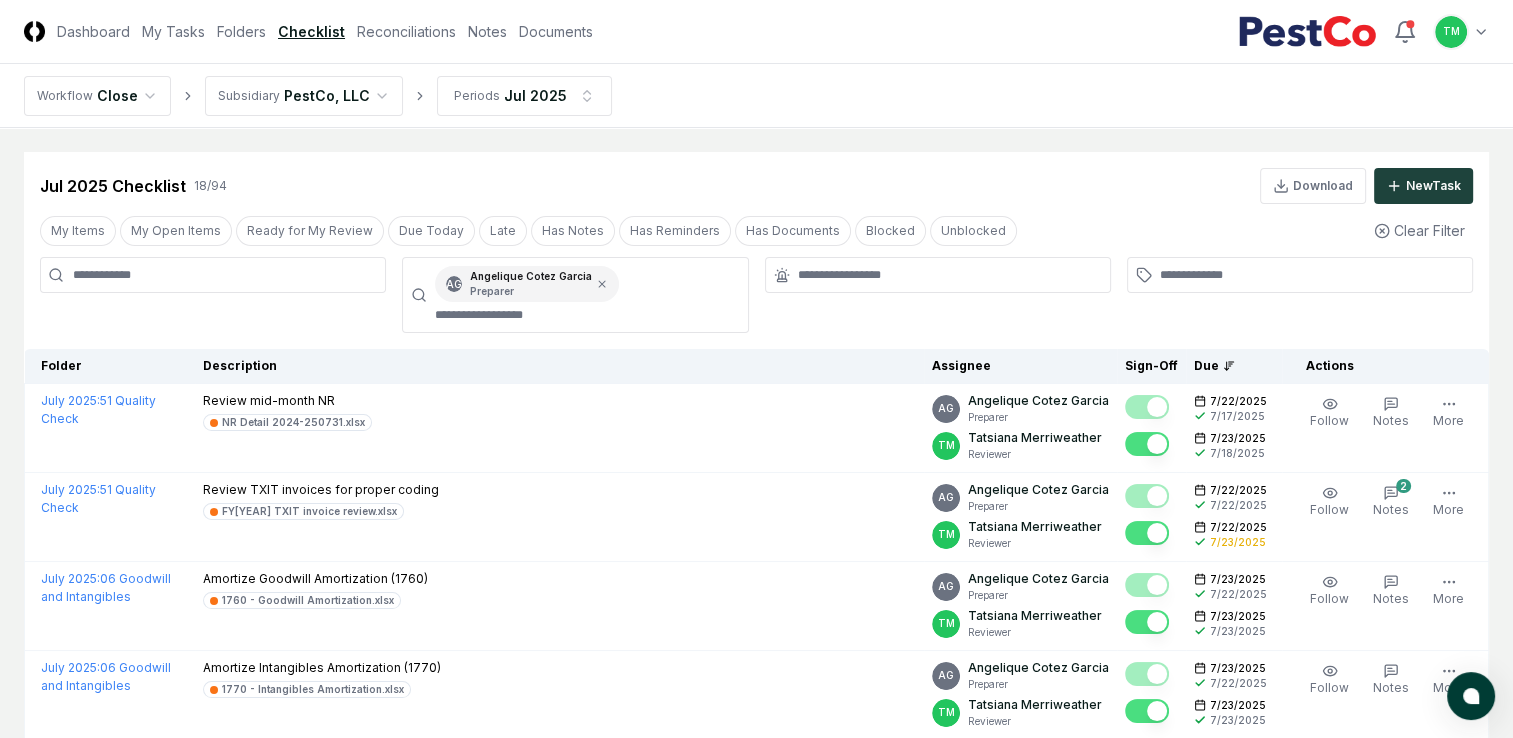 click on "CloseCore Dashboard My Tasks Folders Checklist Reconciliations Notes Documents Toggle navigation menu   TM Toggle user menu Workflow Close Subsidiary PestCo, LLC Periods [MONTH] [YEAR] Cancel Reassign [MONTH] [YEAR] Checklist 18 / 94 Download New  Task My Items My Open Items Ready for My Review Due Today Late Has Notes Has Reminders Has Documents Blocked Unblocked Clear Filter AG [FIRST] [LAST] Preparer Folder Description Assignee Sign-Off   Due Actions [MONTH] [YEAR] :  51 Quality Check Review mid-month NR NR Detail 2024-250731.xlsx AG [FIRST] [LAST] Preparer TM [FIRST] [LAST] Reviewer [DATE] [DATE] [DATE] [DATE] Order Follow Notes 1 Upload Reminder Duplicate Edit Task More [MONTH] [YEAR] :  51 Quality Check Review TXIT invoices for proper coding FY[YEAR] TXIT invoice review.xlsx AG [FIRST] [LAST] Preparer TM [FIRST] [LAST] Reviewer [DATE] [DATE] [DATE] [DATE] Order Follow 2 Notes 1 Upload Reminder Duplicate Edit Task More [MONTH] [YEAR] :  06 Goodwill and Intangibles AG 1" at bounding box center (756, 1065) 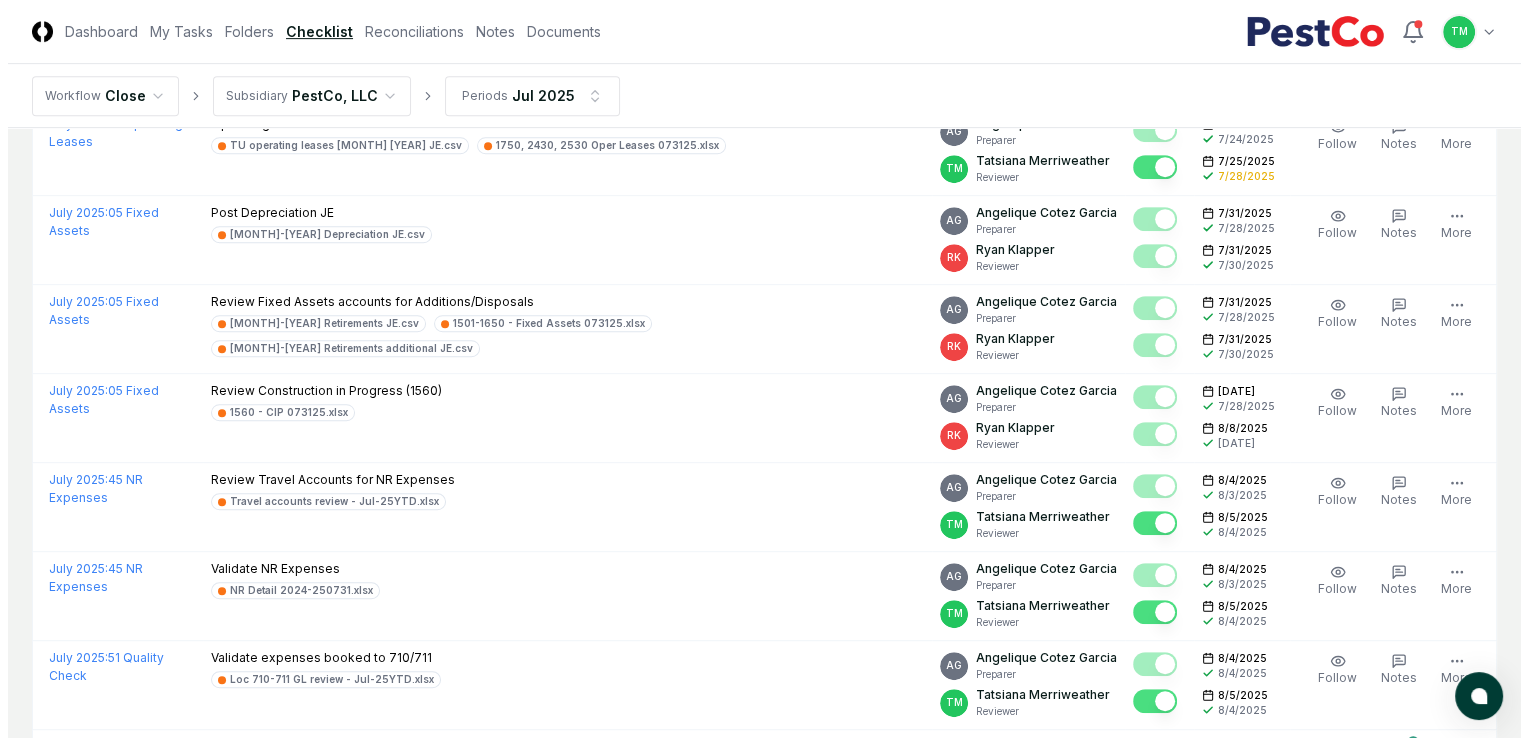 scroll, scrollTop: 1387, scrollLeft: 0, axis: vertical 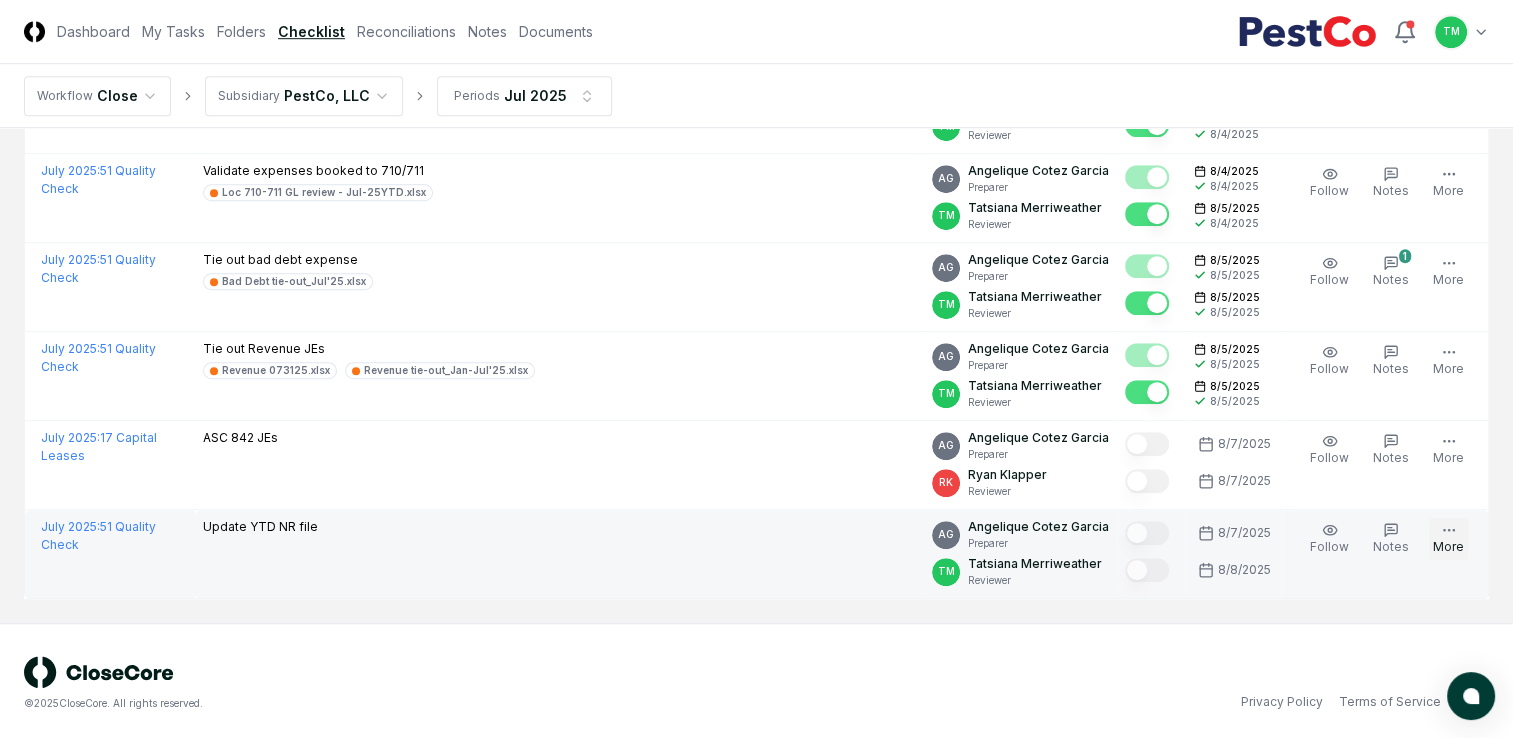 click on "More" at bounding box center [1448, 539] 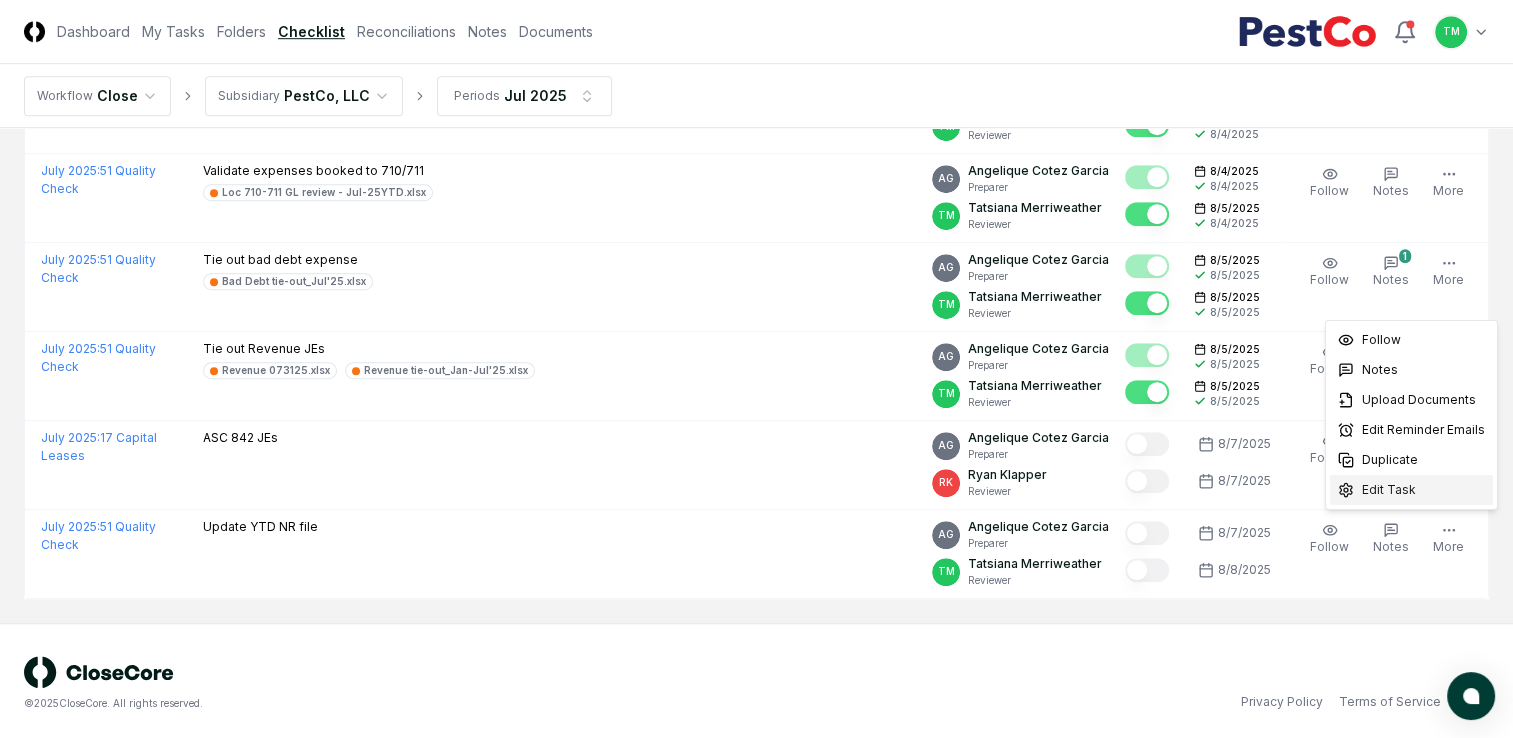 click on "Edit Task" at bounding box center [1389, 490] 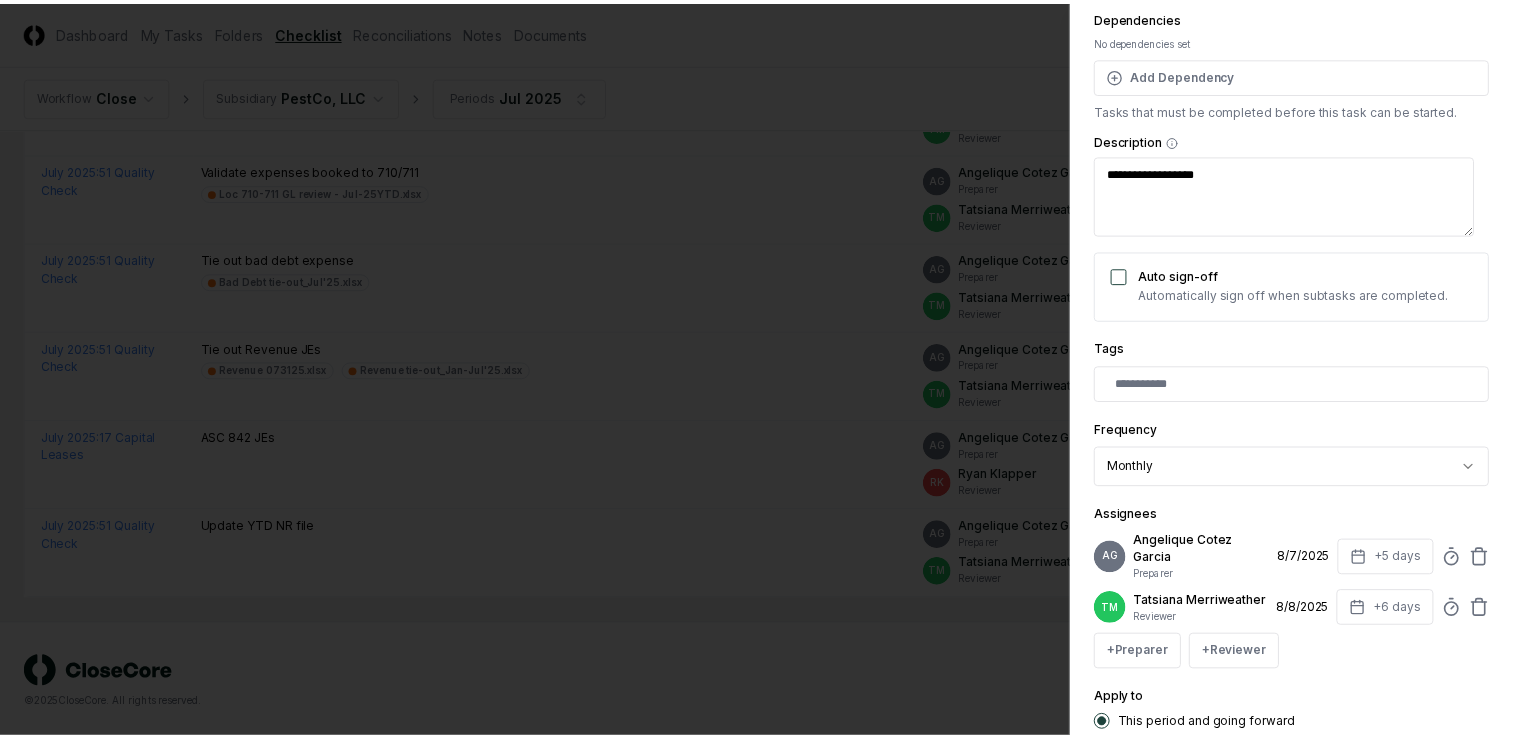 scroll, scrollTop: 376, scrollLeft: 0, axis: vertical 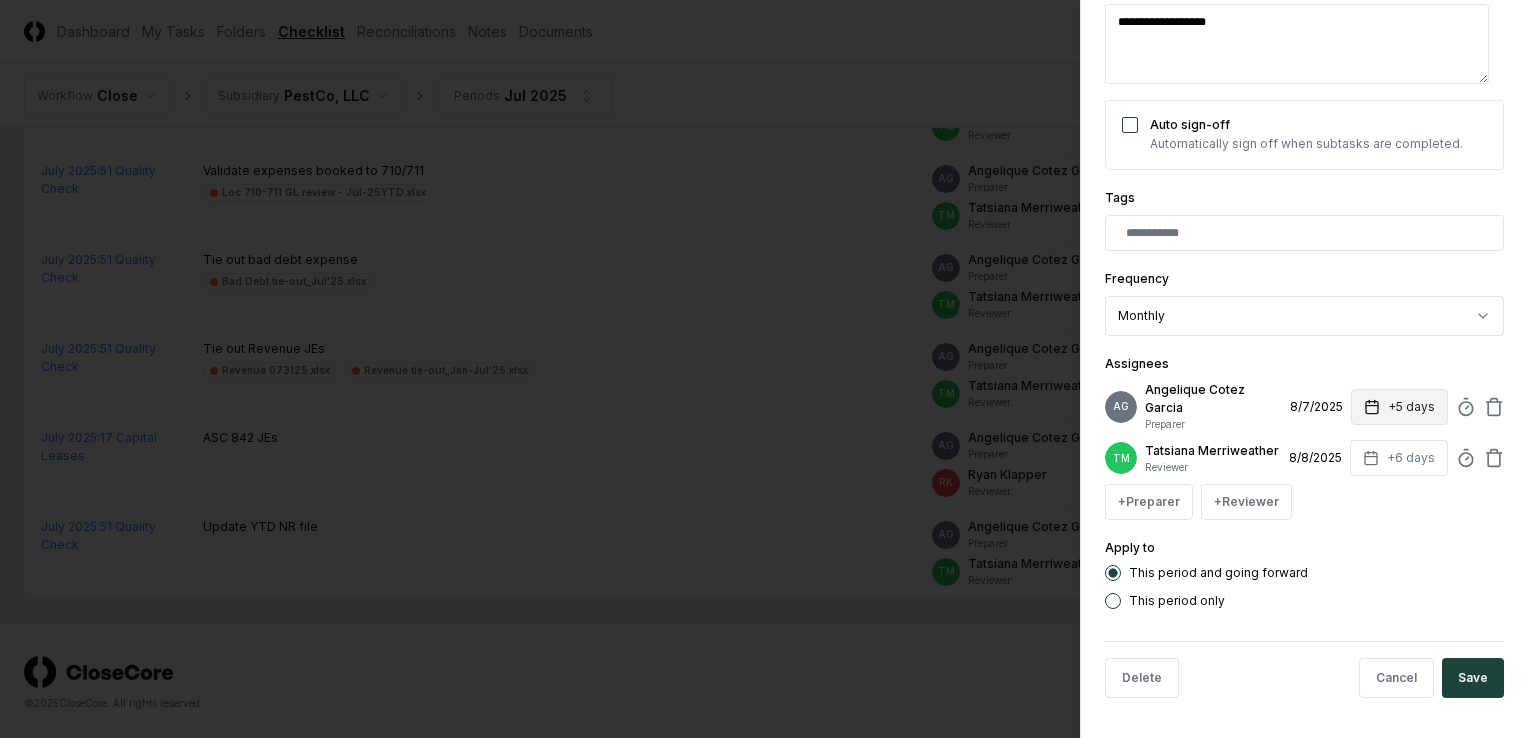 click on "+5 days" at bounding box center (1399, 407) 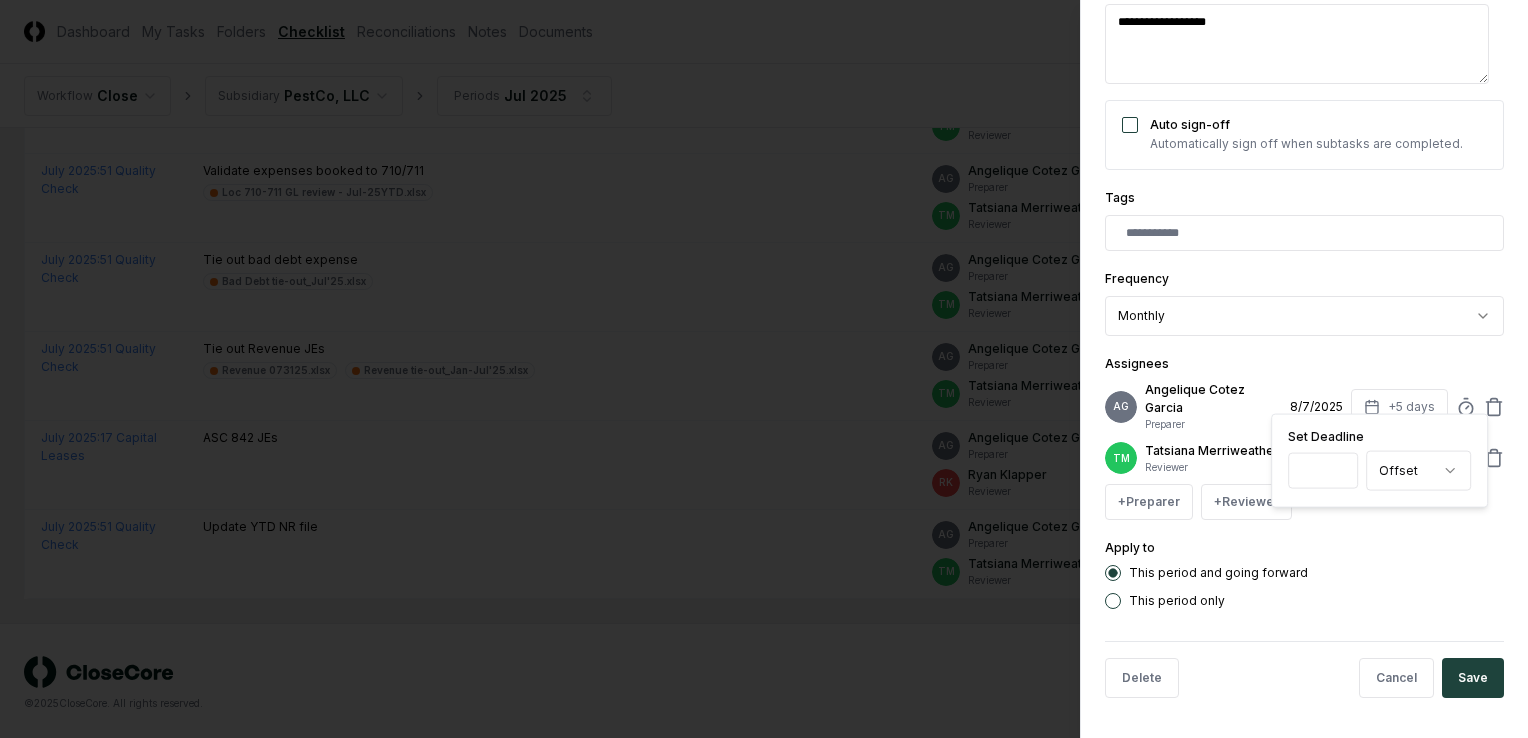 type on "*" 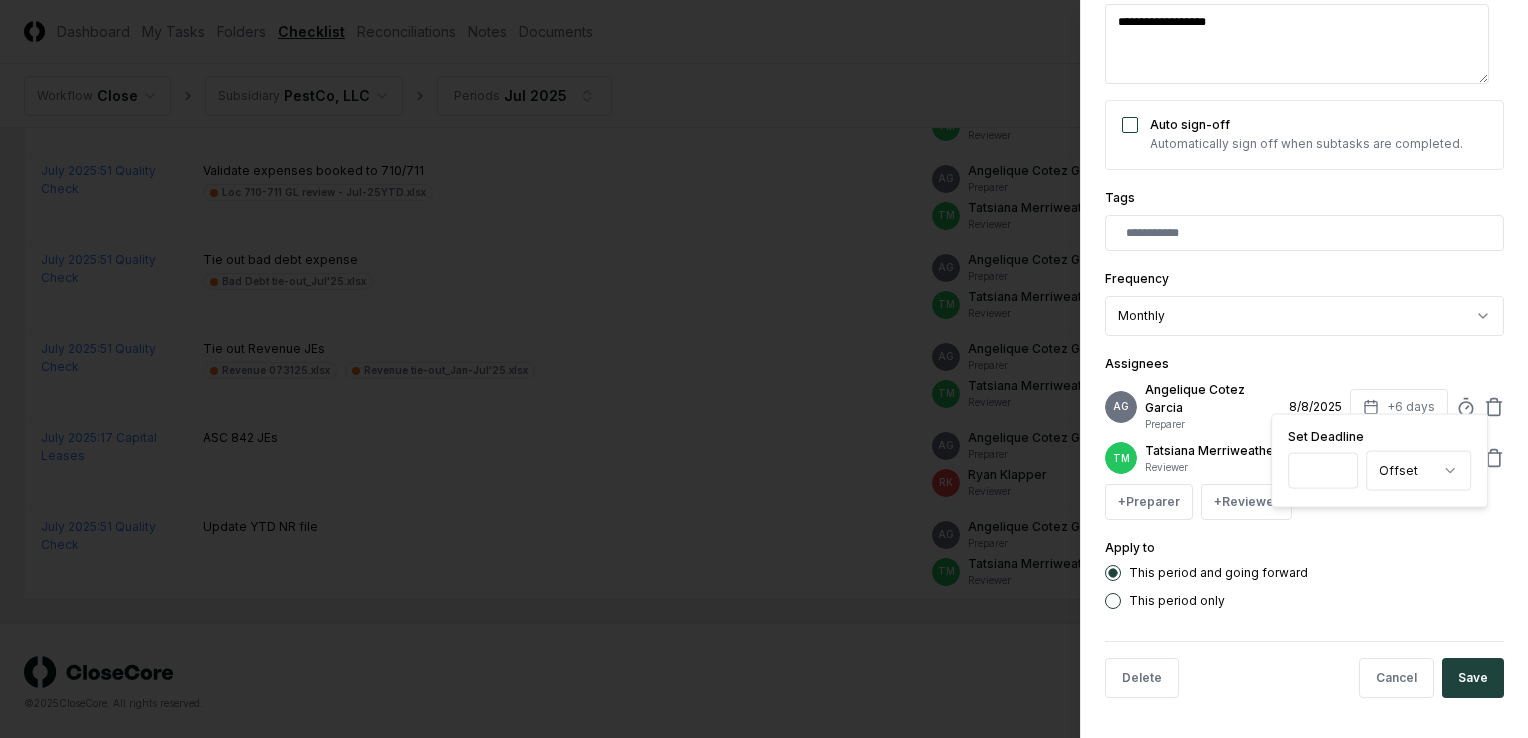 click on "Apply to This period and going forward This period only" at bounding box center [1304, 572] 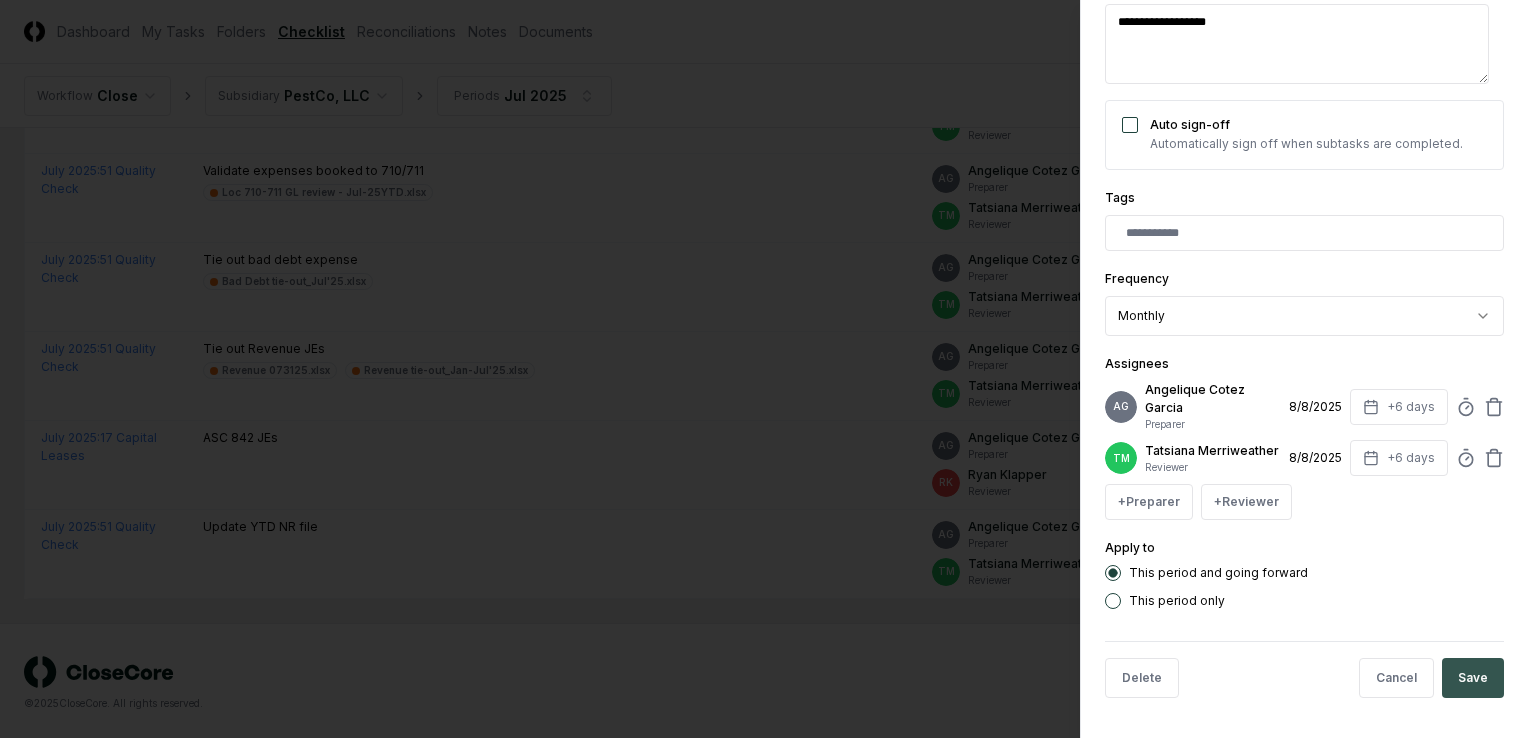 click on "Save" at bounding box center (1473, 678) 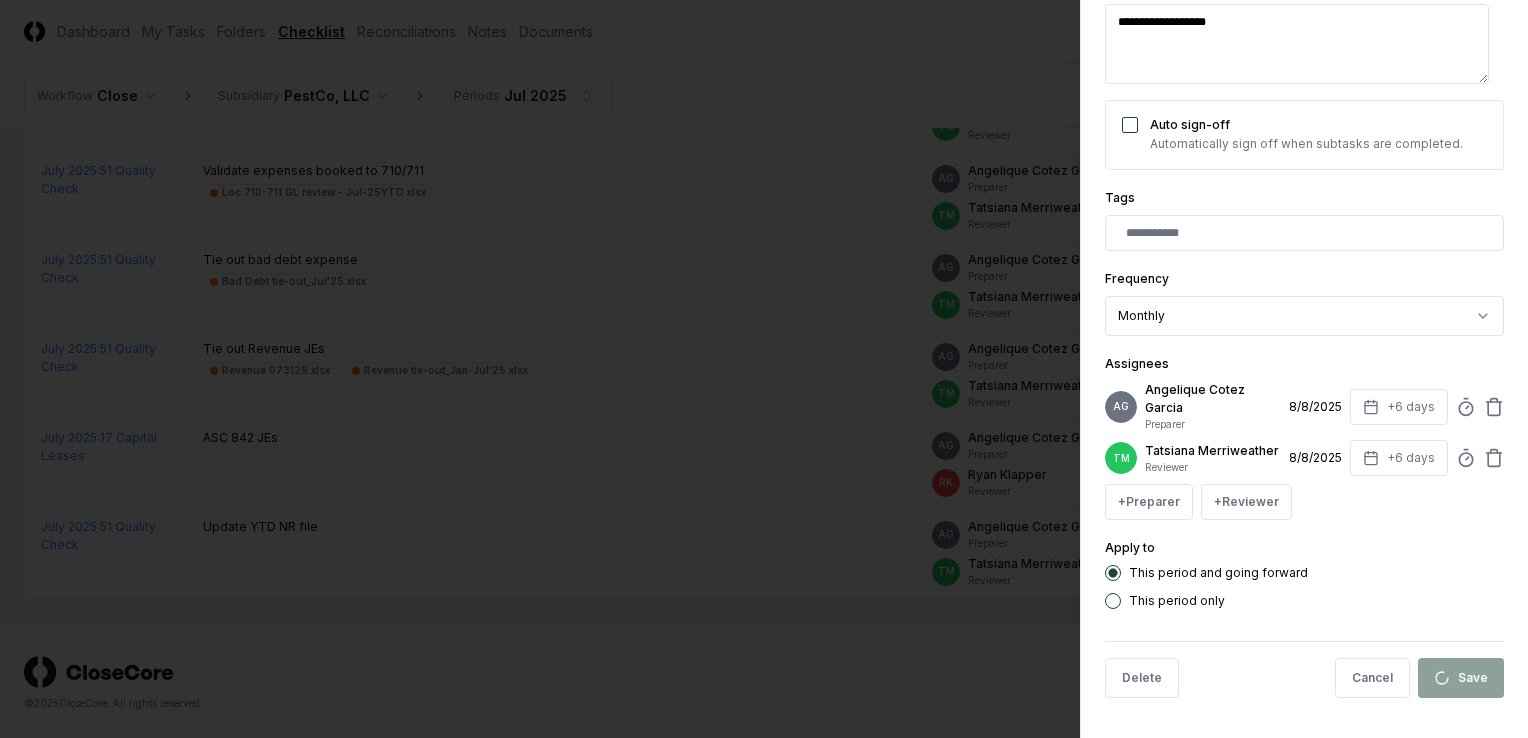 type on "*" 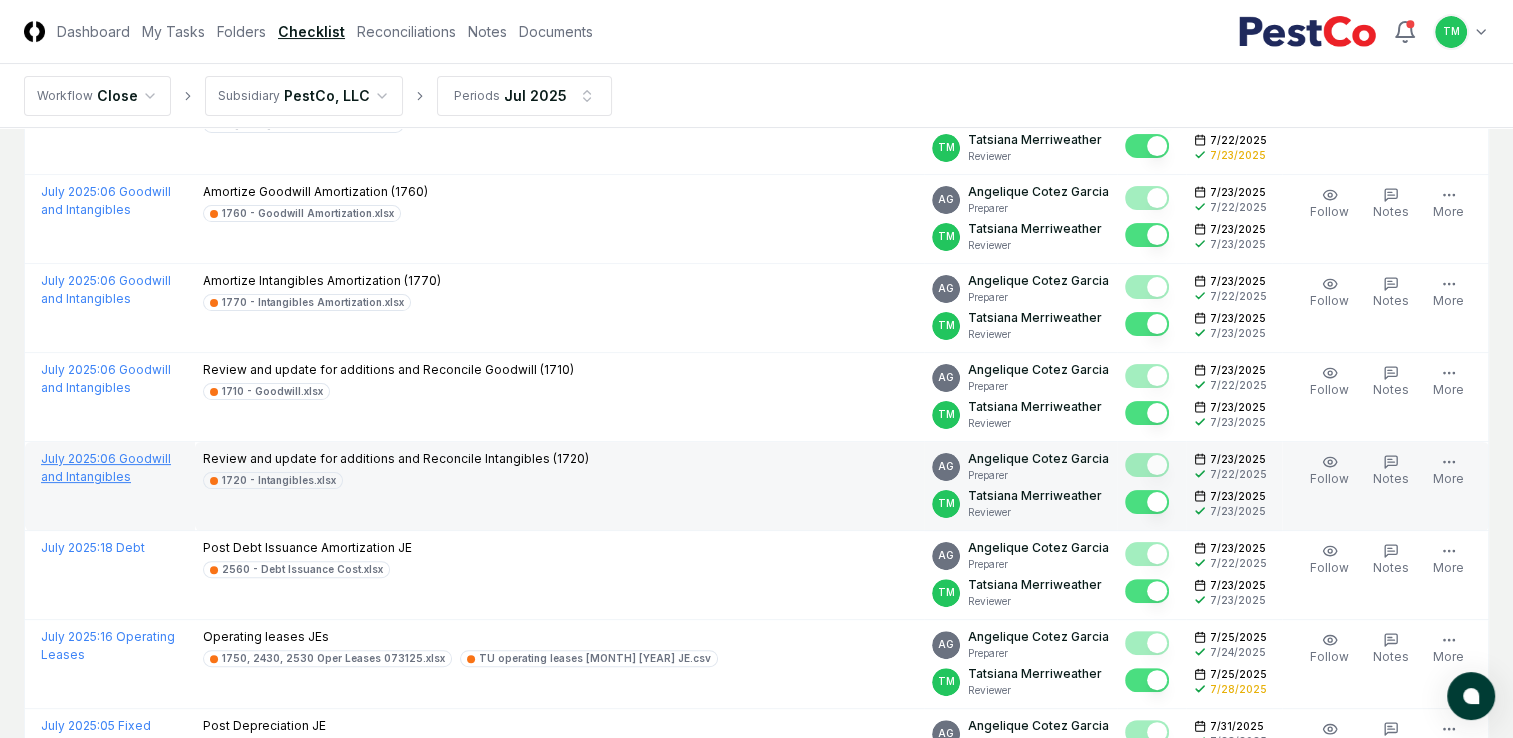 scroll, scrollTop: 0, scrollLeft: 0, axis: both 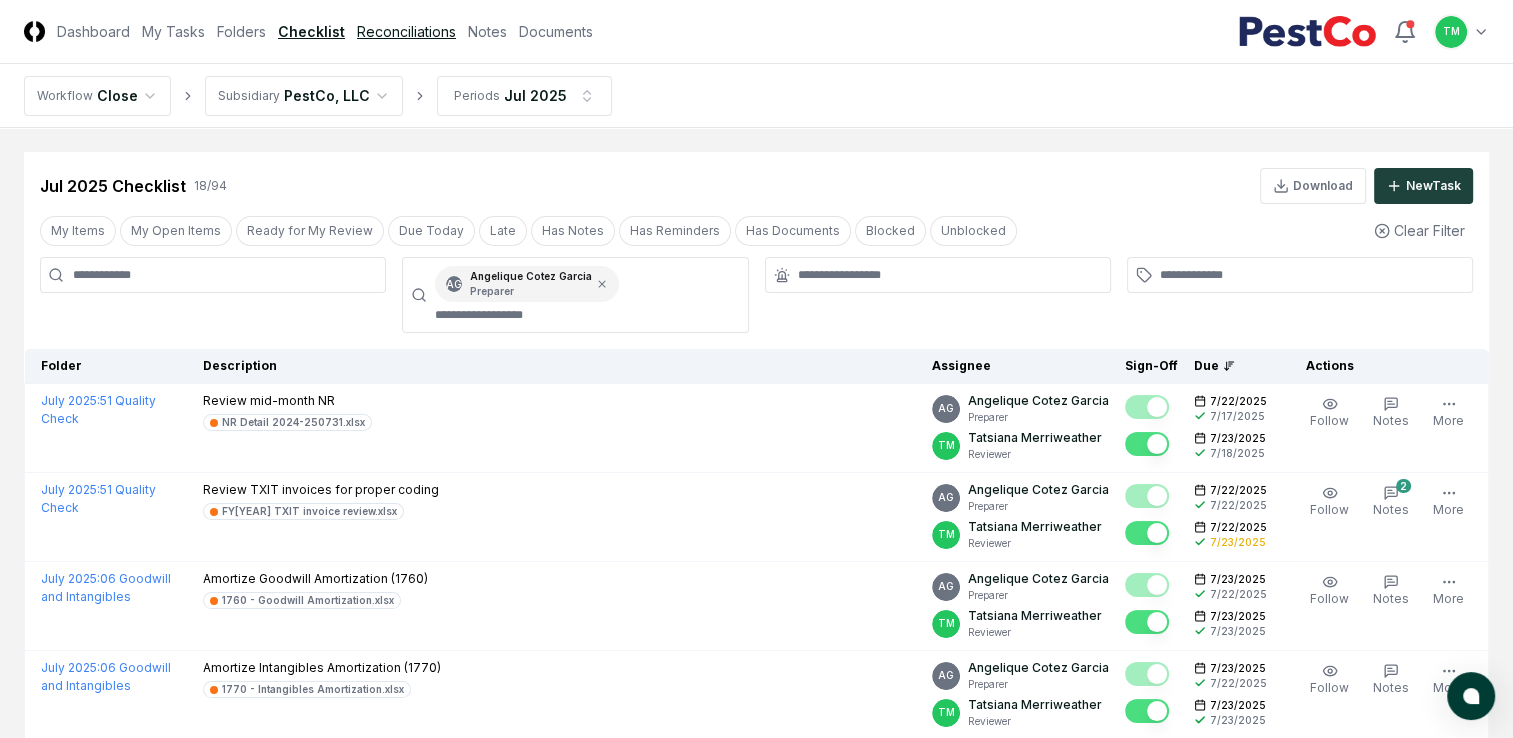 click on "Reconciliations" at bounding box center [406, 31] 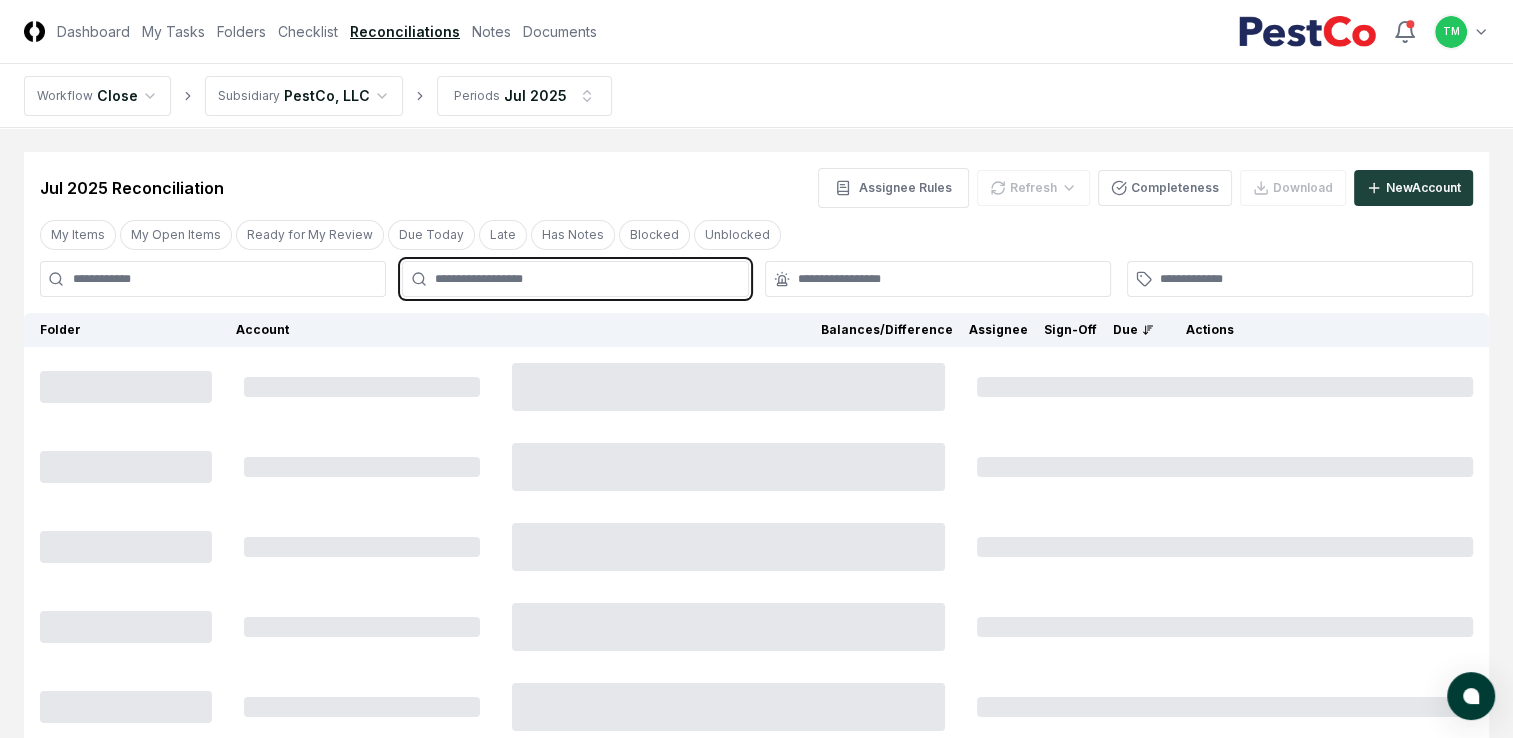 click at bounding box center [585, 279] 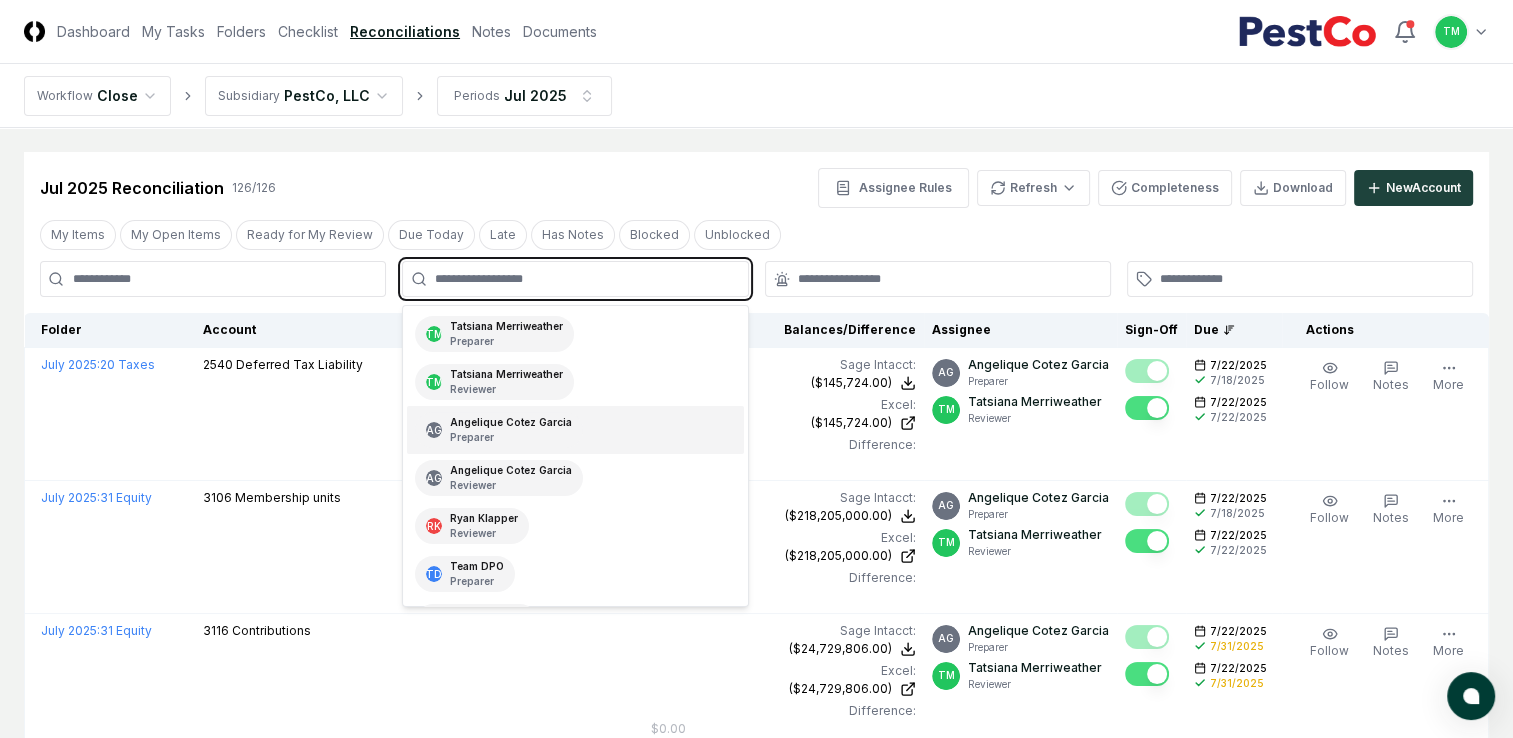 click on "Preparer" at bounding box center [511, 437] 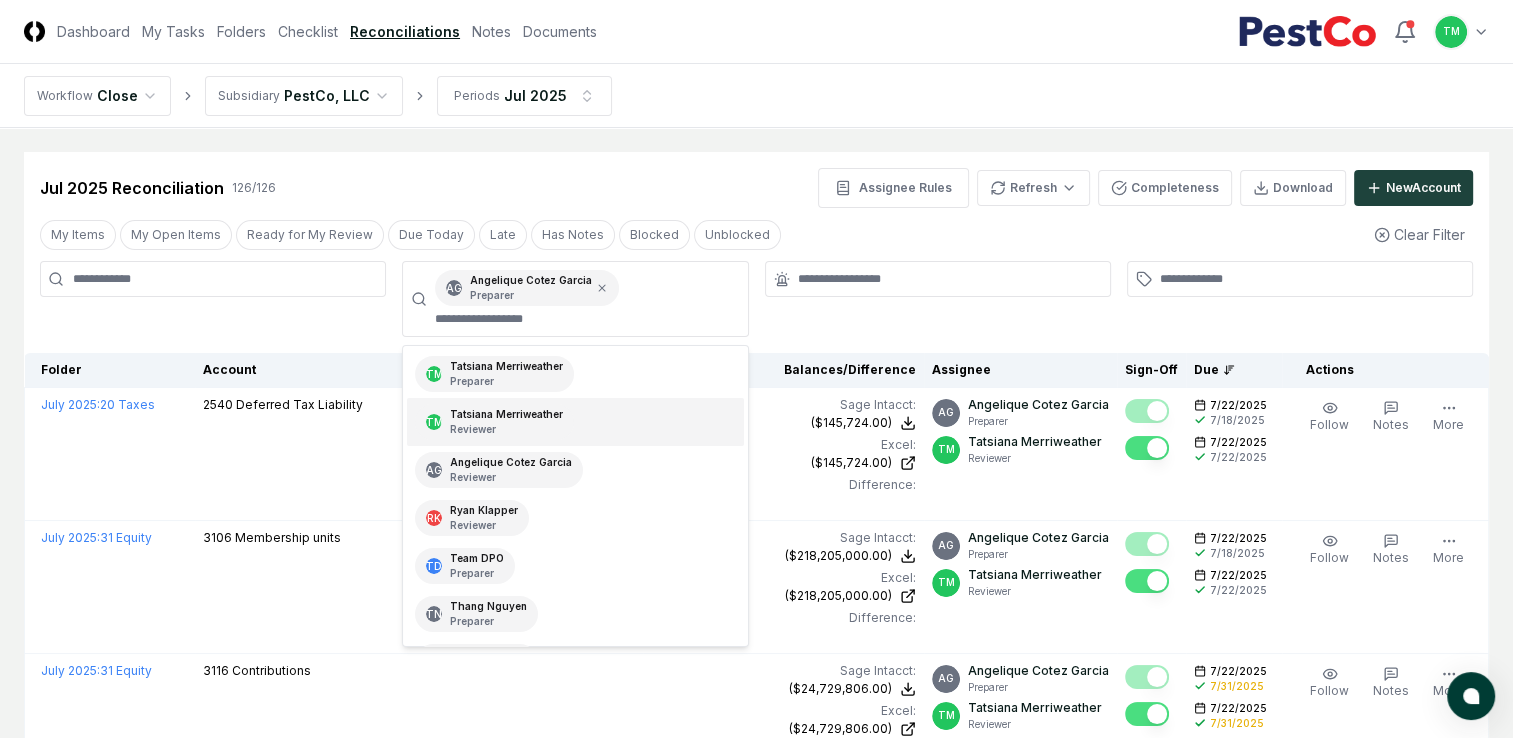 click on "CloseCore Dashboard My Tasks Folders Checklist Reconciliations Notes Documents Toggle navigation menu   TM Toggle user menu Workflow Close Subsidiary PestCo, LLC Periods [MONTH] [YEAR] Cancel Reassign [MONTH] [YEAR] Reconciliation 126 / 126 Assignee Rules Refresh Completeness Download New  Account My Items My Open Items Ready for My Review Due Today Late Has Notes Blocked Unblocked Clear Filter AG [FIRST] [LAST] Preparer TM [FIRST] [LAST] Preparer TM [FIRST] [LAST] Reviewer AG [FIRST] [LAST] Reviewer RK [FIRST] [LAST] Reviewer TD Team DPO Preparer TN [FIRST] [LAST] Preparer TN [FIRST] [LAST] Reviewer VS [FIRST] [LAST] Reviewer VS [FIRST] [LAST] Preparer Folder Account Balances/Difference Per  Sage Intacct Per Excel Difference Assignee Sign-Off   Due Actions [MONTH] [YEAR] :  20 Taxes 2540   Deferred Tax Liability Sage Intacct : ($145,724.00) Excel: ($145,724.00) Difference: $0.00 ($145,724.00) ($145,724.00) $0.00 AG [FIRST] [LAST] Preparer TM [FIRST] [LAST] Reviewer [DATE] [DATE] [DATE] [DATE] Follow" at bounding box center (756, 4133) 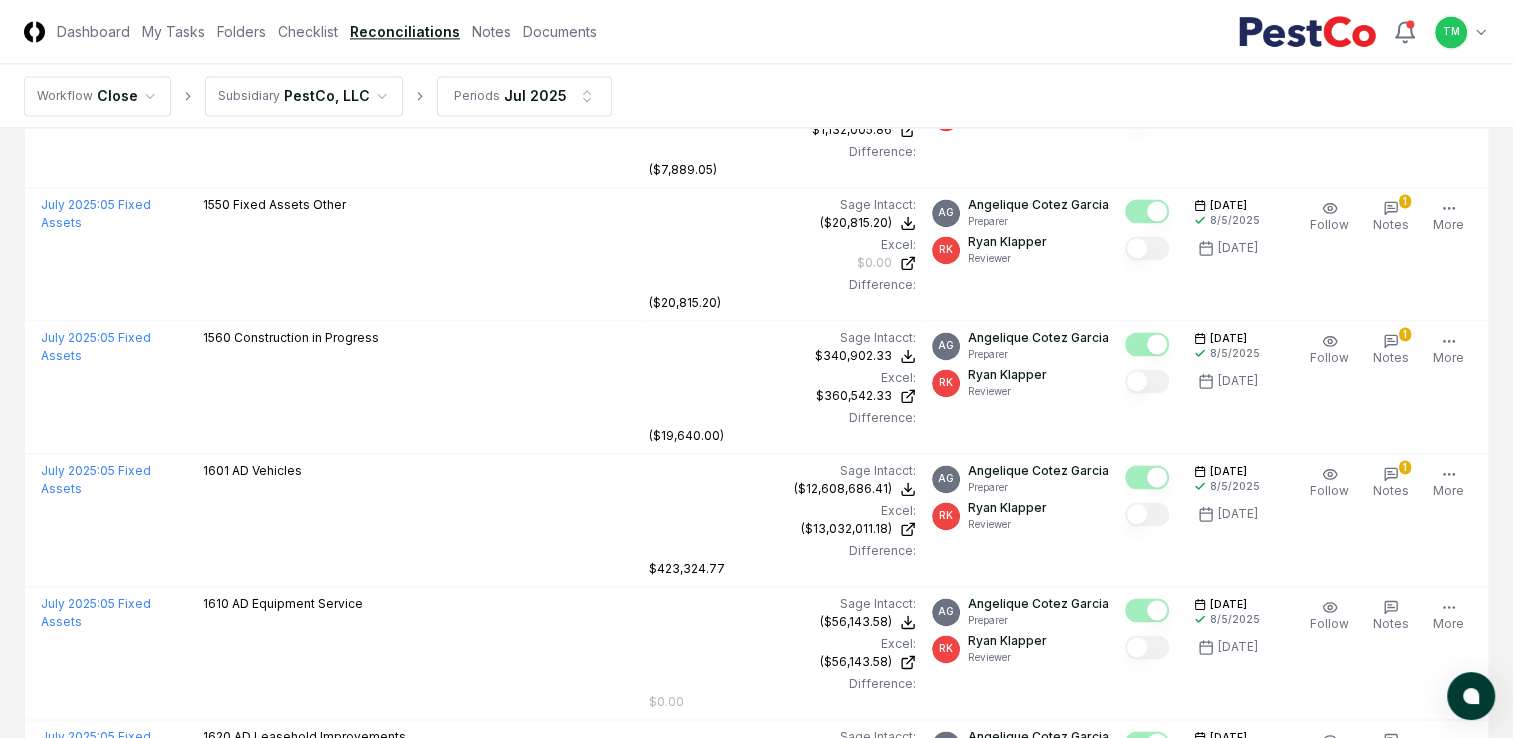 scroll, scrollTop: 2900, scrollLeft: 0, axis: vertical 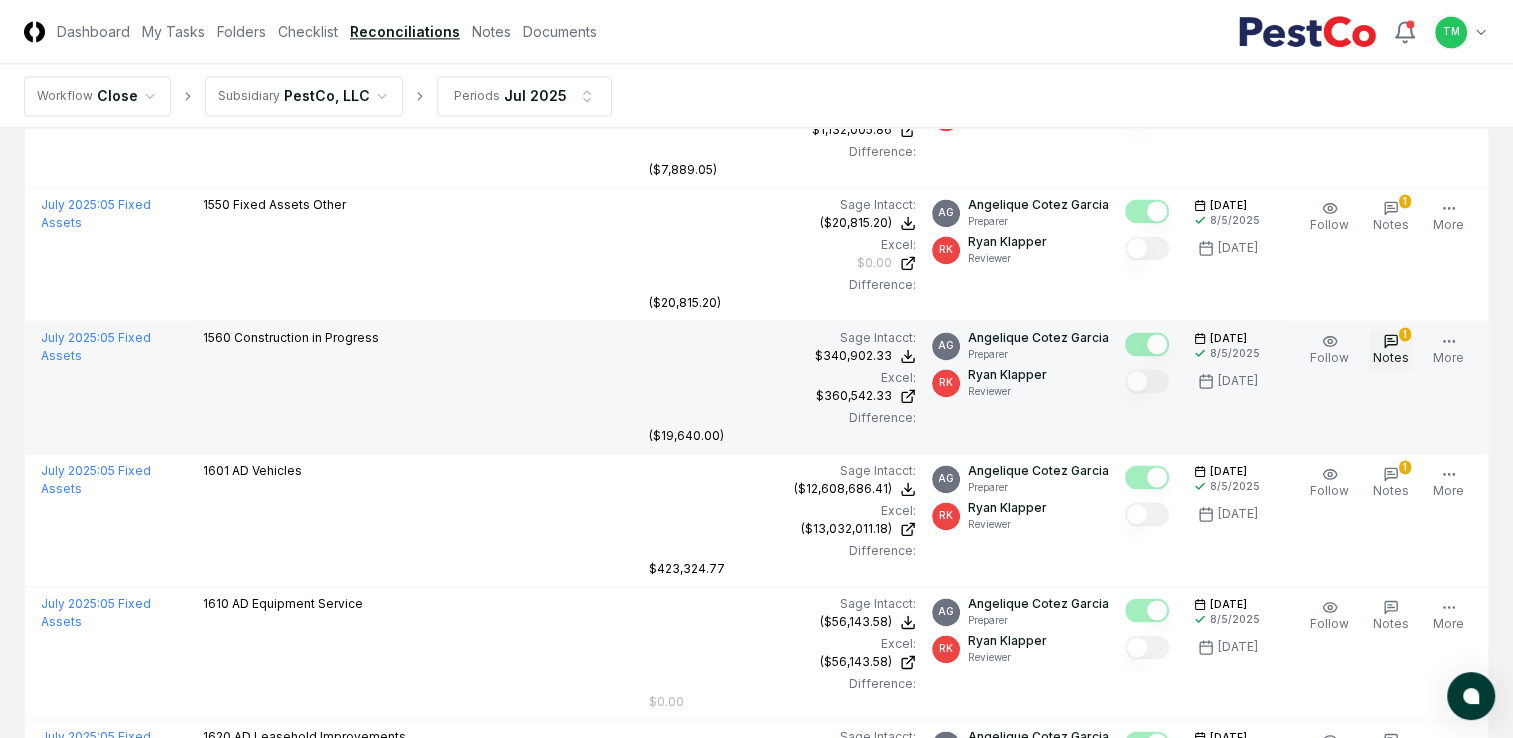 click 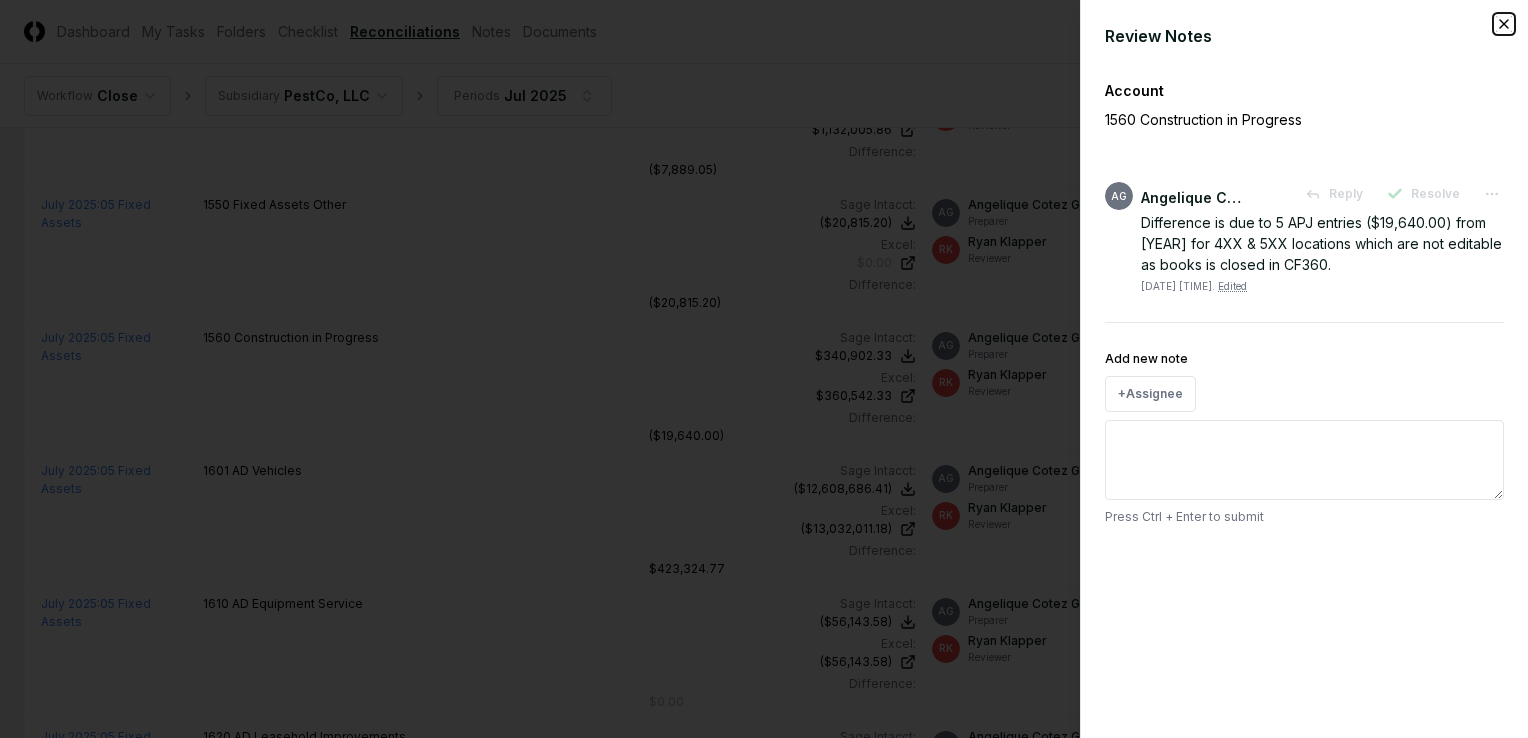click 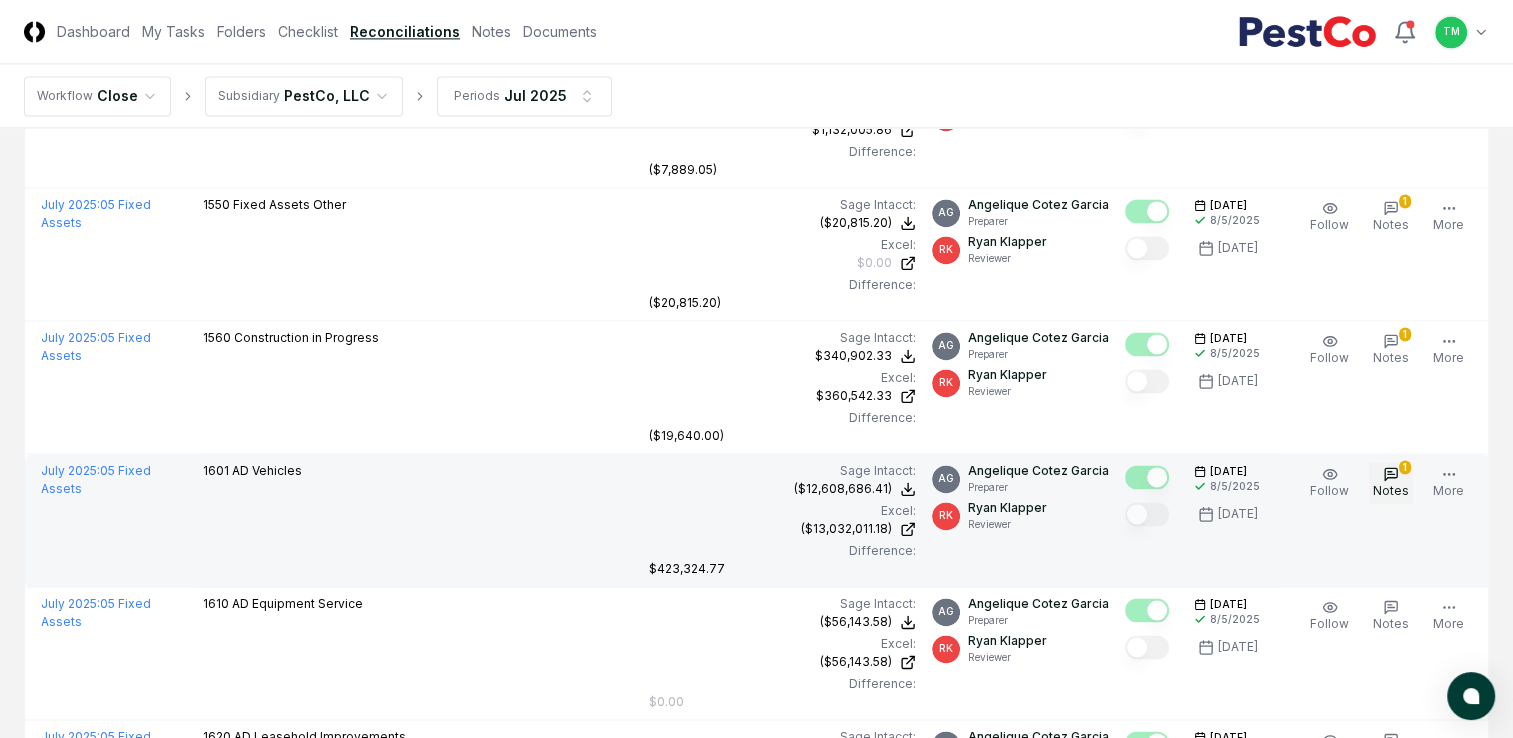 click 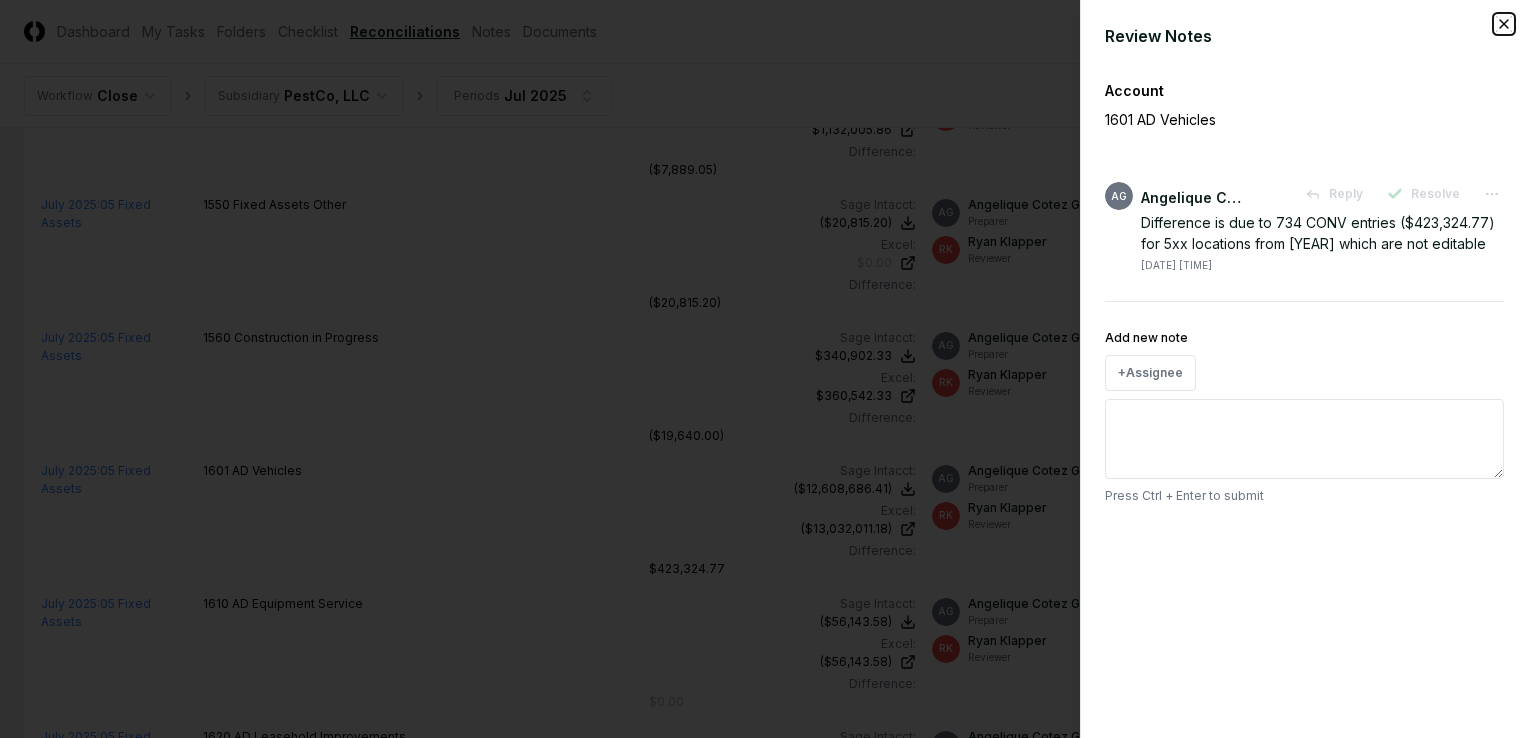 click 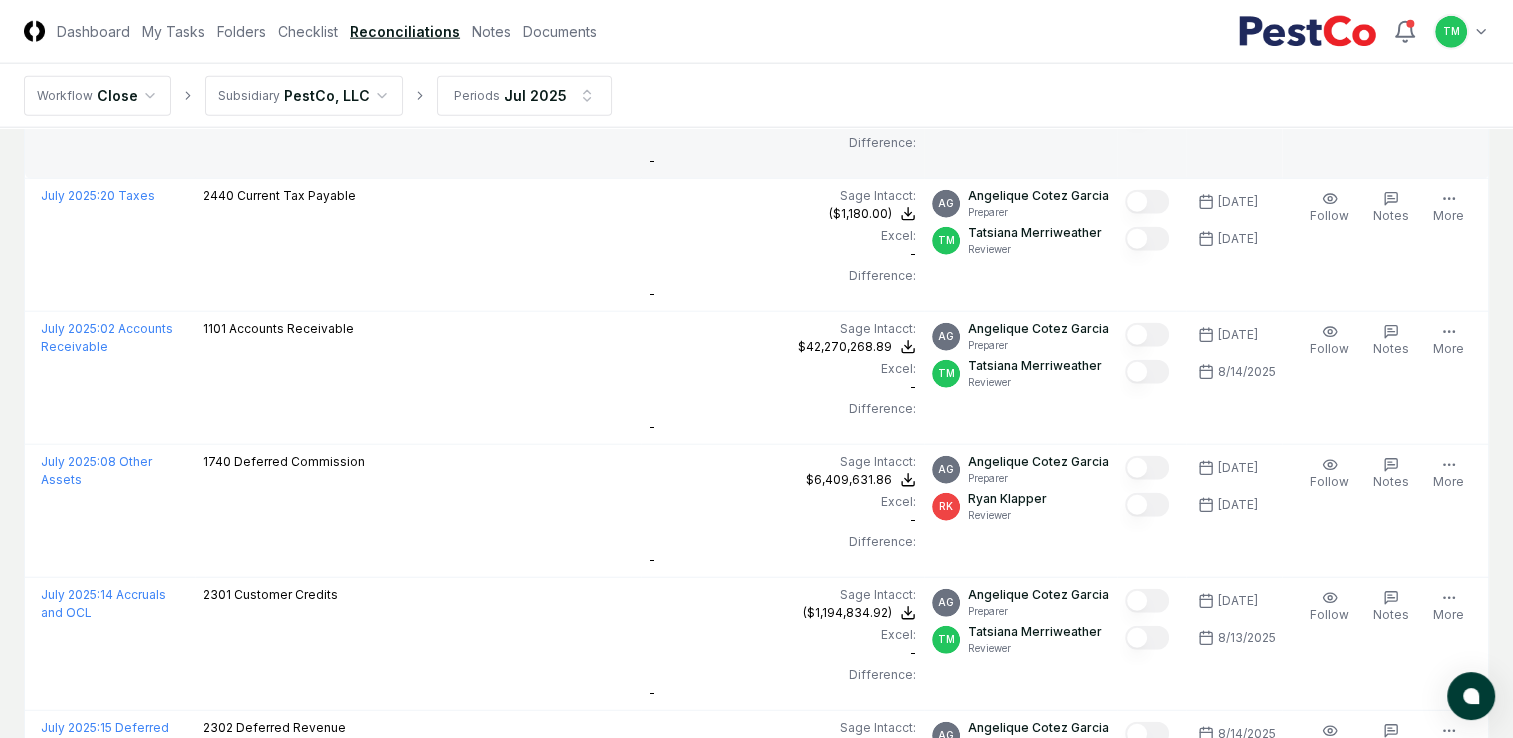 scroll, scrollTop: 5088, scrollLeft: 0, axis: vertical 